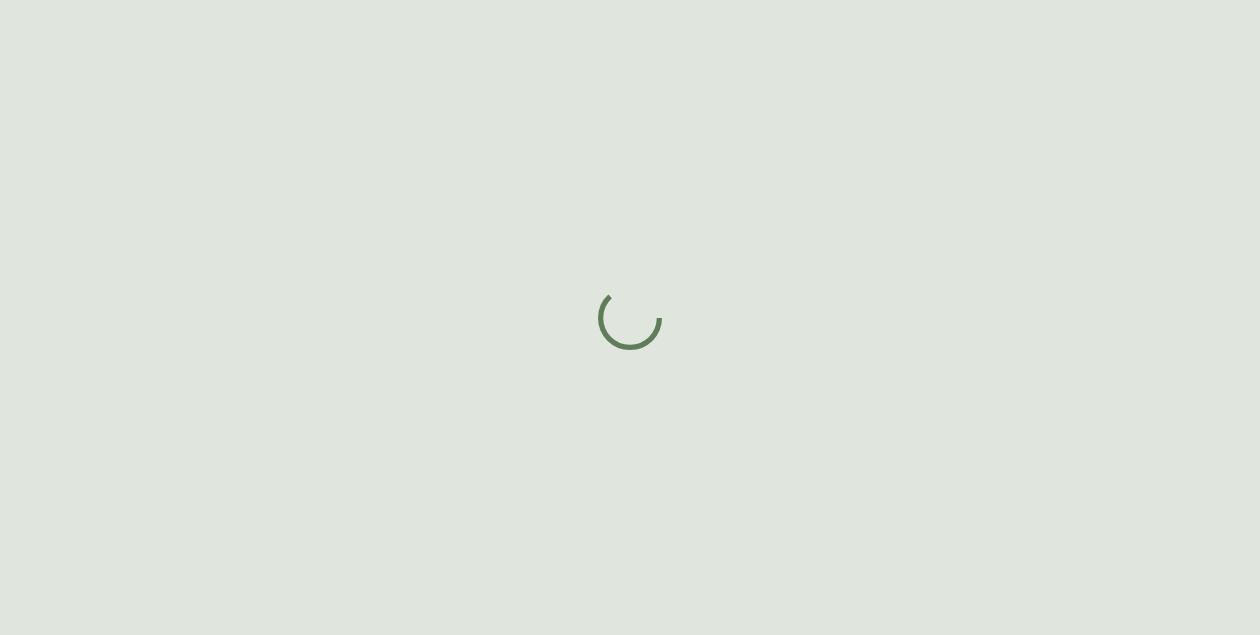 scroll, scrollTop: 0, scrollLeft: 0, axis: both 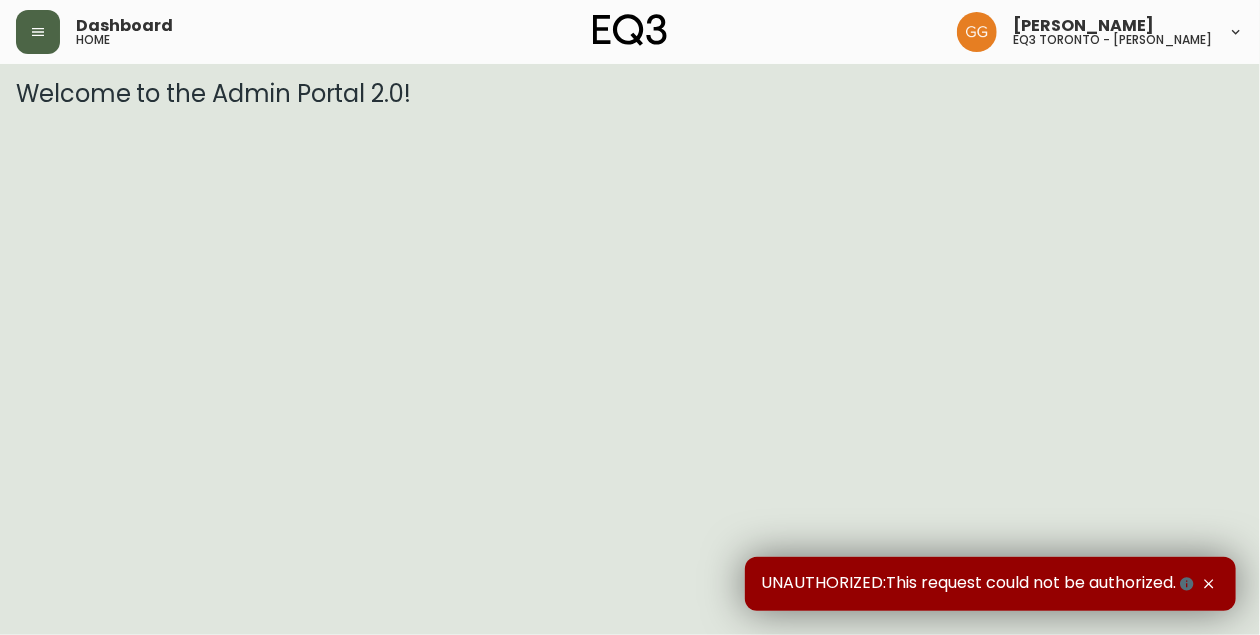 click at bounding box center (38, 32) 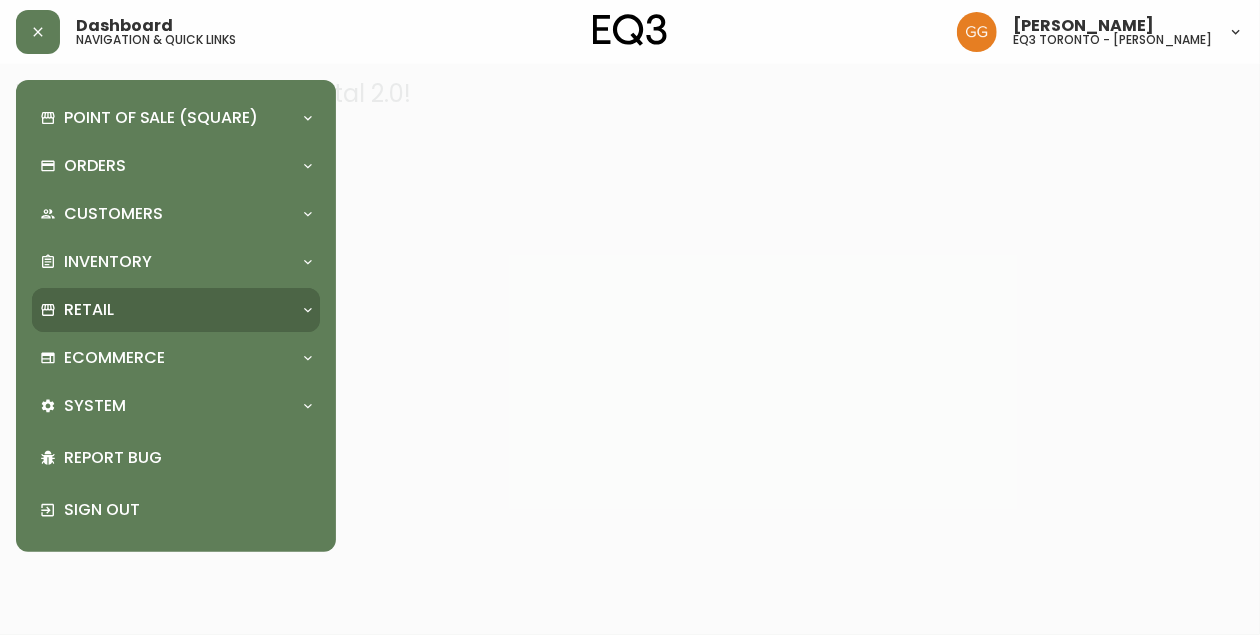 click on "Retail" at bounding box center (166, 310) 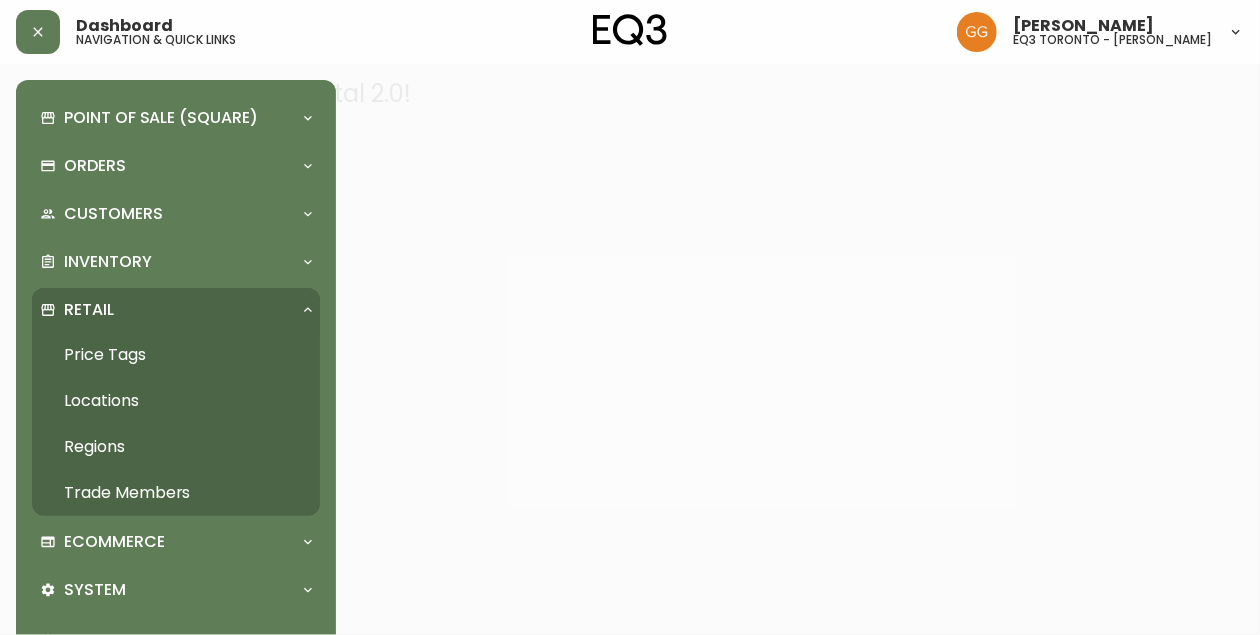 click on "Price Tags" at bounding box center (176, 355) 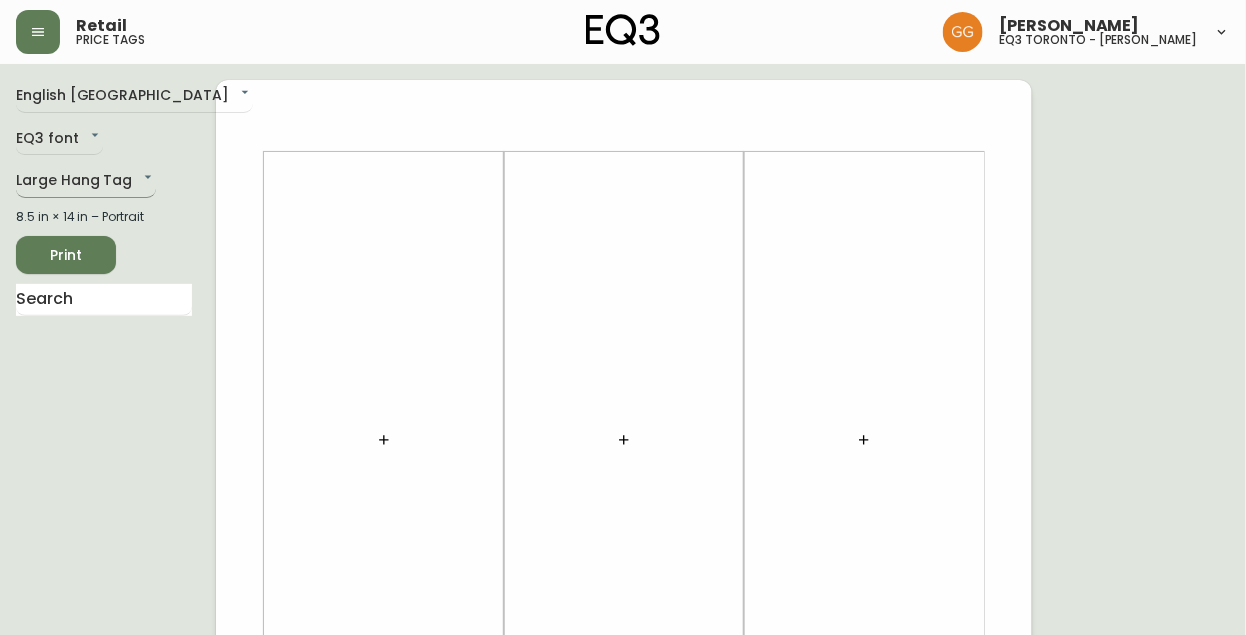 click on "Retail price tags [PERSON_NAME] eq3 [GEOGRAPHIC_DATA] - [PERSON_NAME]   English Canada en_CA EQ3 font EQ3 Large Hang Tag large 8.5 in × 14 in – Portrait Print" at bounding box center [623, 712] 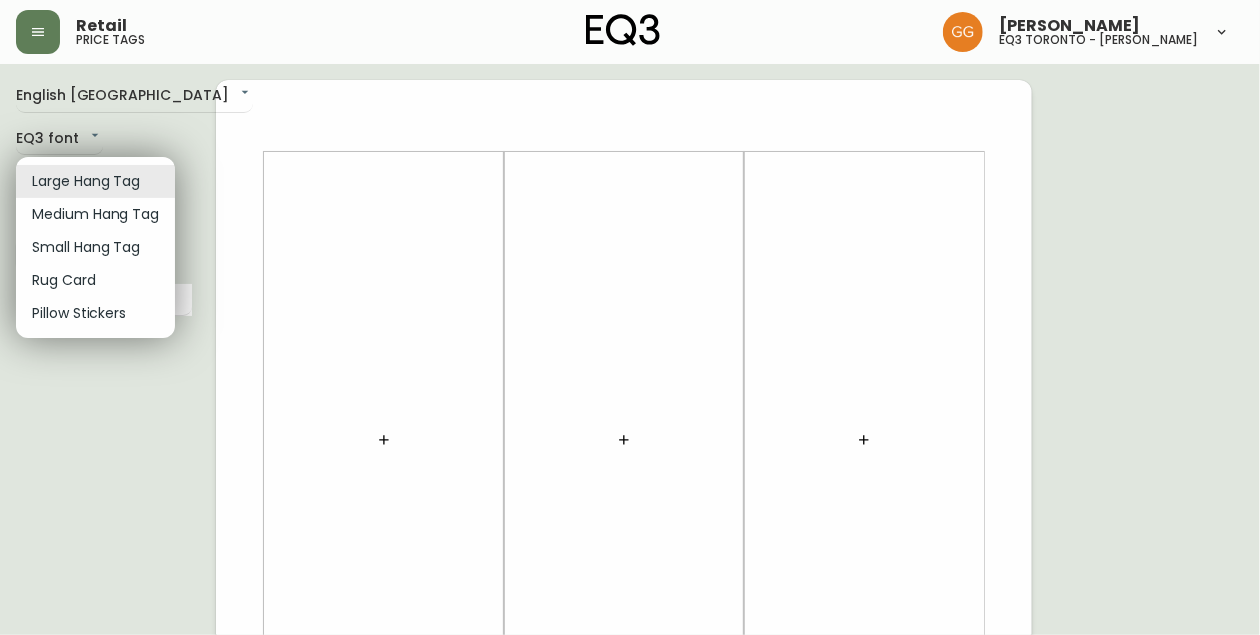 click on "Small Hang Tag" at bounding box center [95, 247] 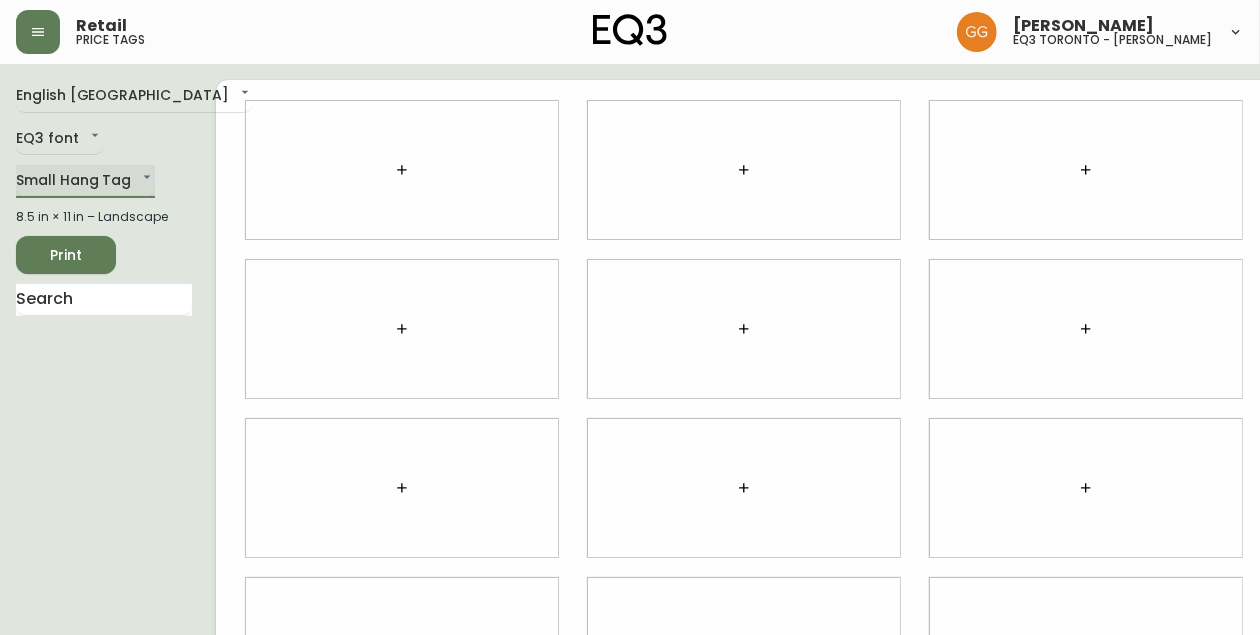 type on "small" 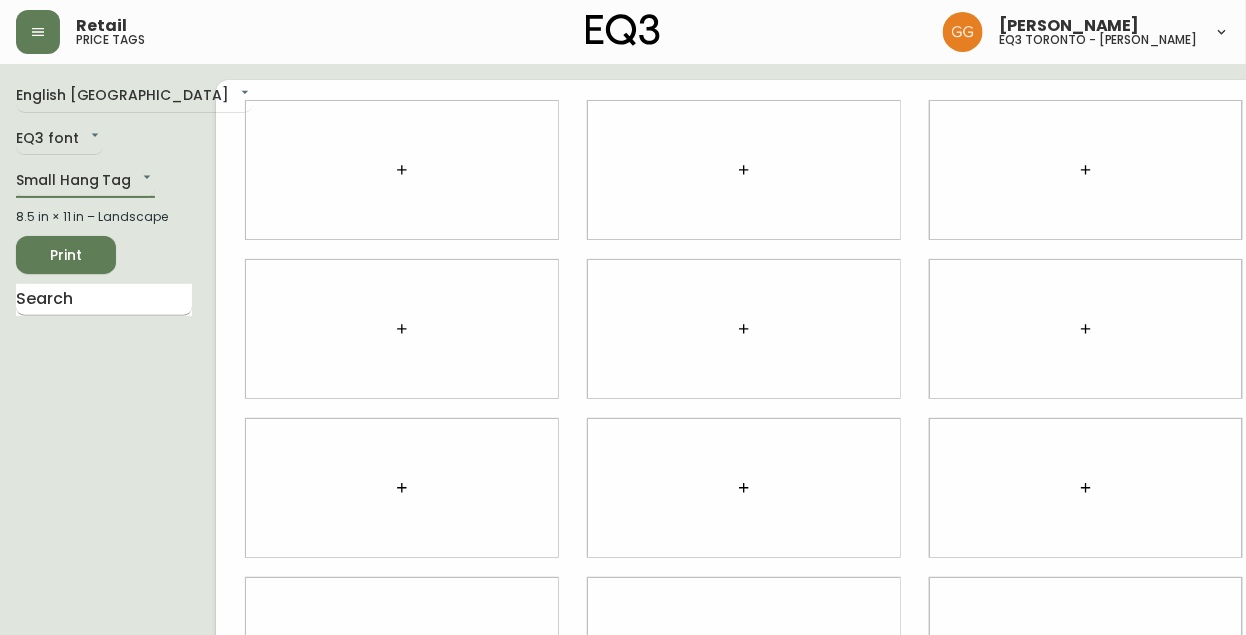 click at bounding box center [104, 300] 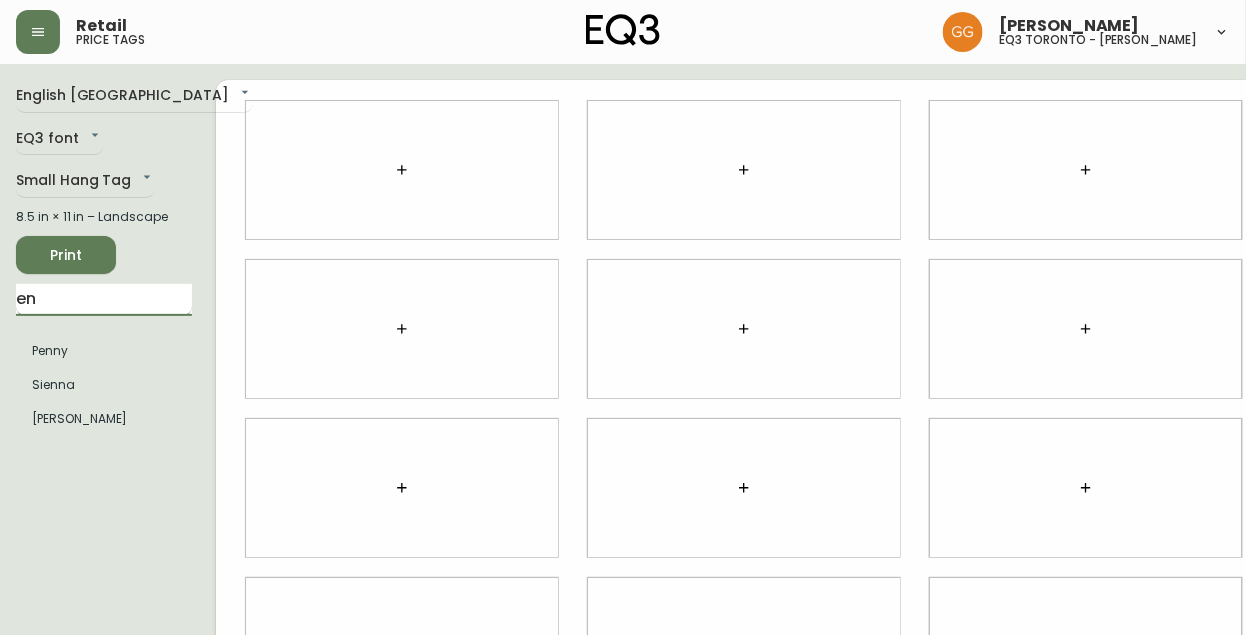 type on "e" 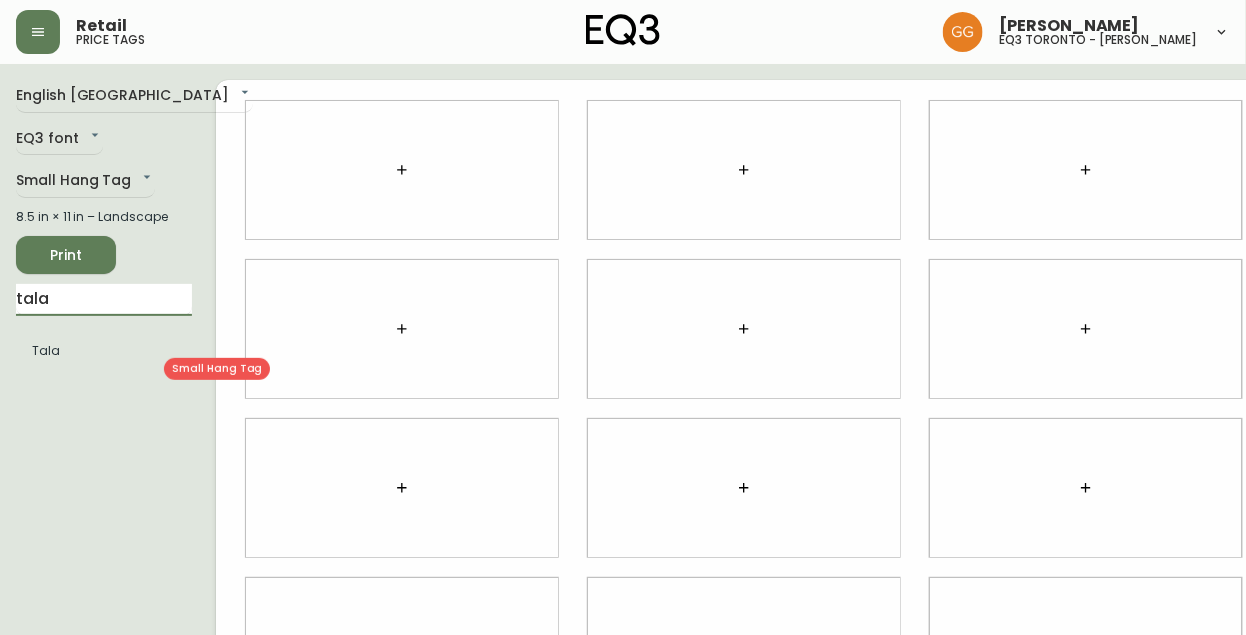 type on "tala" 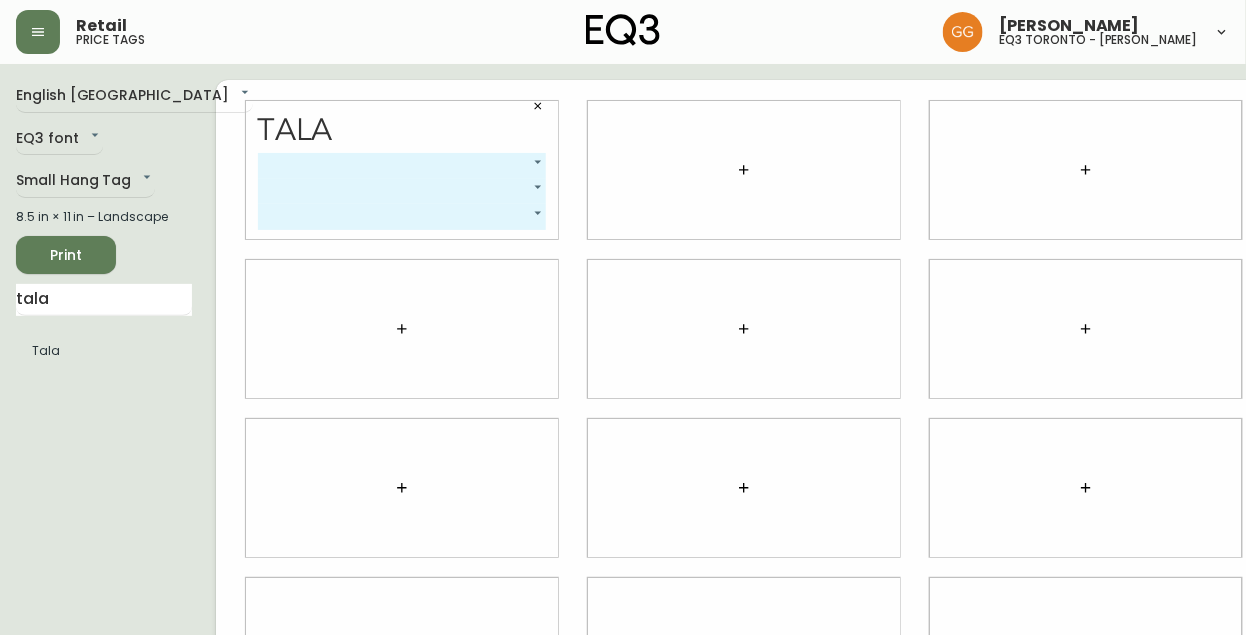 click on "Retail price tags [PERSON_NAME] eq3 [GEOGRAPHIC_DATA] - [PERSON_NAME]   English [GEOGRAPHIC_DATA] en_CA EQ3 font EQ3 Small Hang Tag small 8.5 in × 11 in – Landscape Print tala Tala Tala ​ ​ ​" at bounding box center [623, 448] 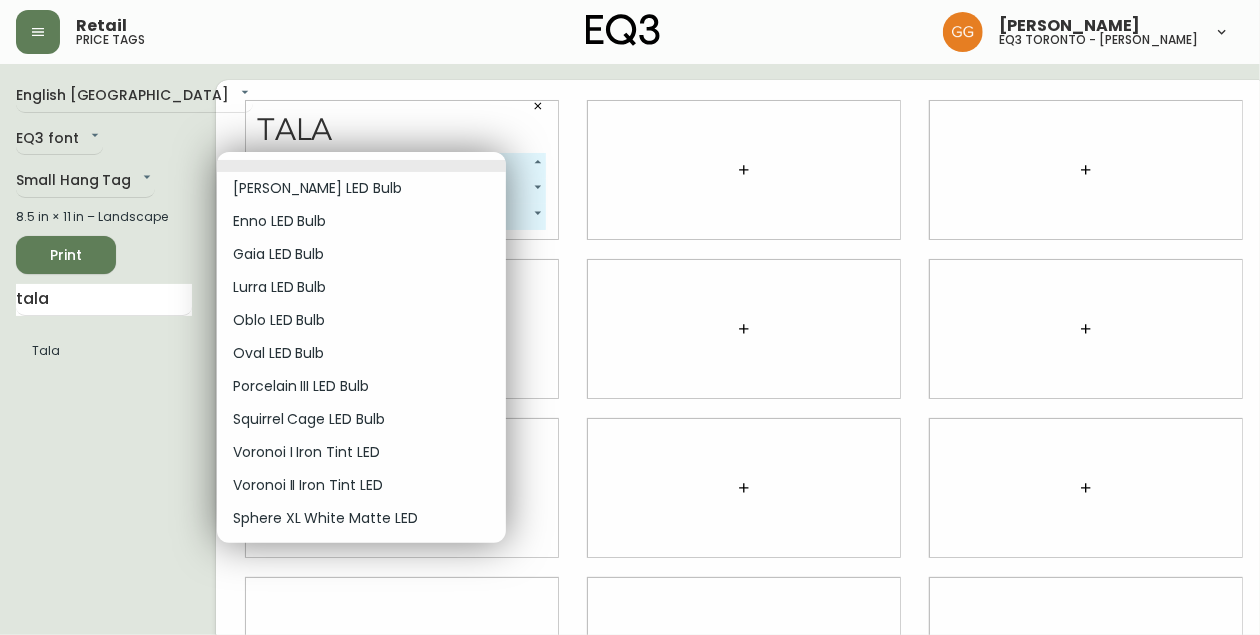 click on "Enno LED Bulb" at bounding box center (361, 221) 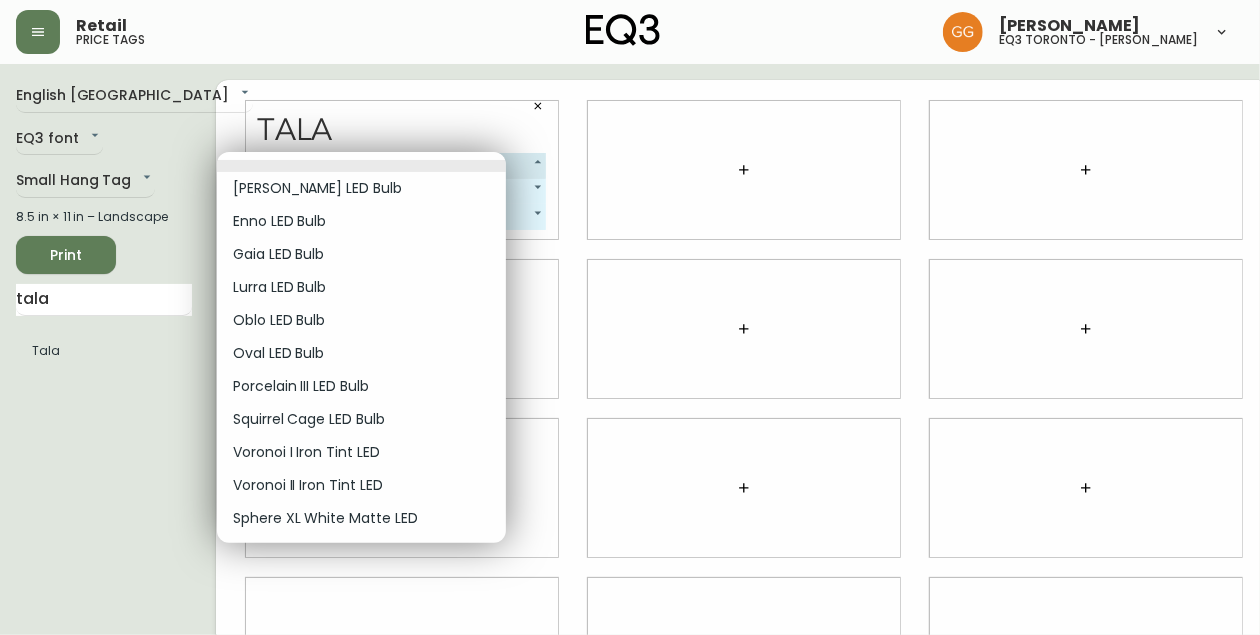 type on "1" 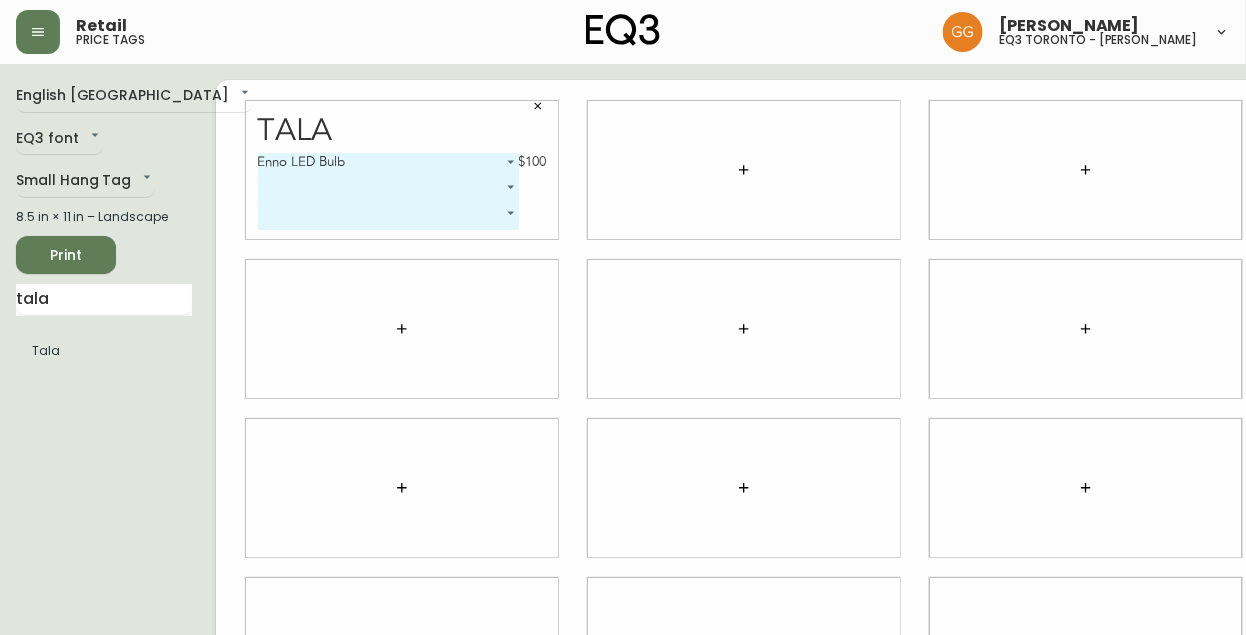 click on "Retail price tags [PERSON_NAME] eq3 [GEOGRAPHIC_DATA] - [PERSON_NAME]   English [GEOGRAPHIC_DATA] en_CA EQ3 font EQ3 Small Hang Tag small 8.5 in × 11 in – Landscape Print tala Tala Tala Enno LED Bulb 1   $100 ​ ​" at bounding box center [623, 448] 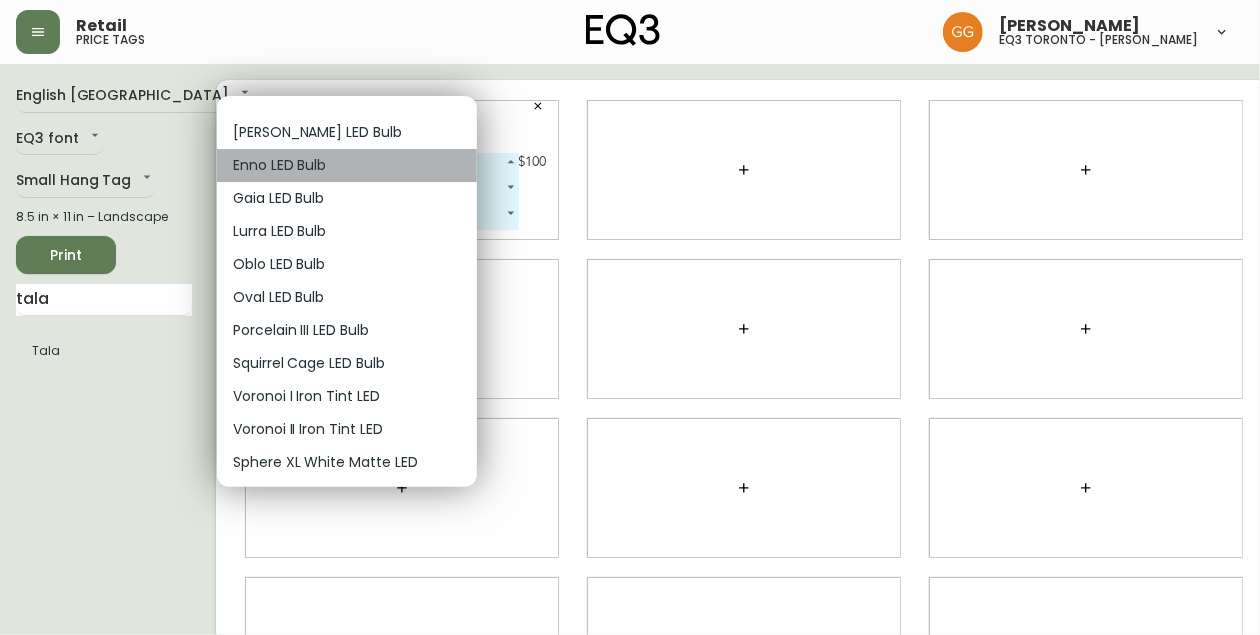 click on "Enno LED Bulb" at bounding box center (347, 165) 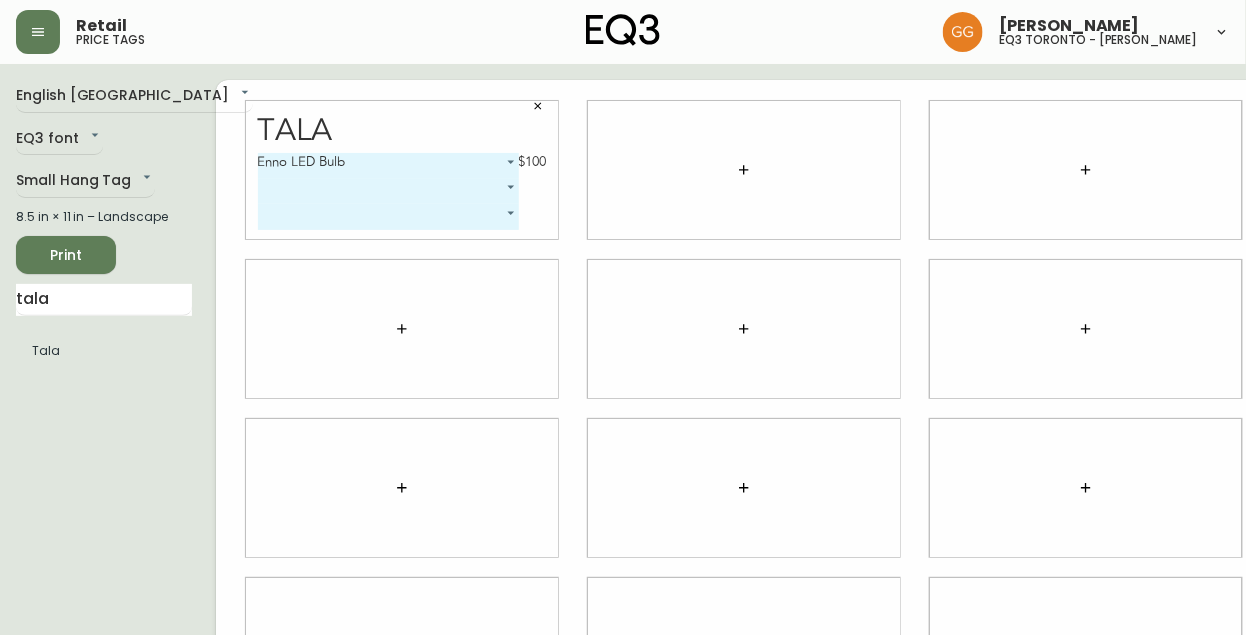 click at bounding box center [538, 106] 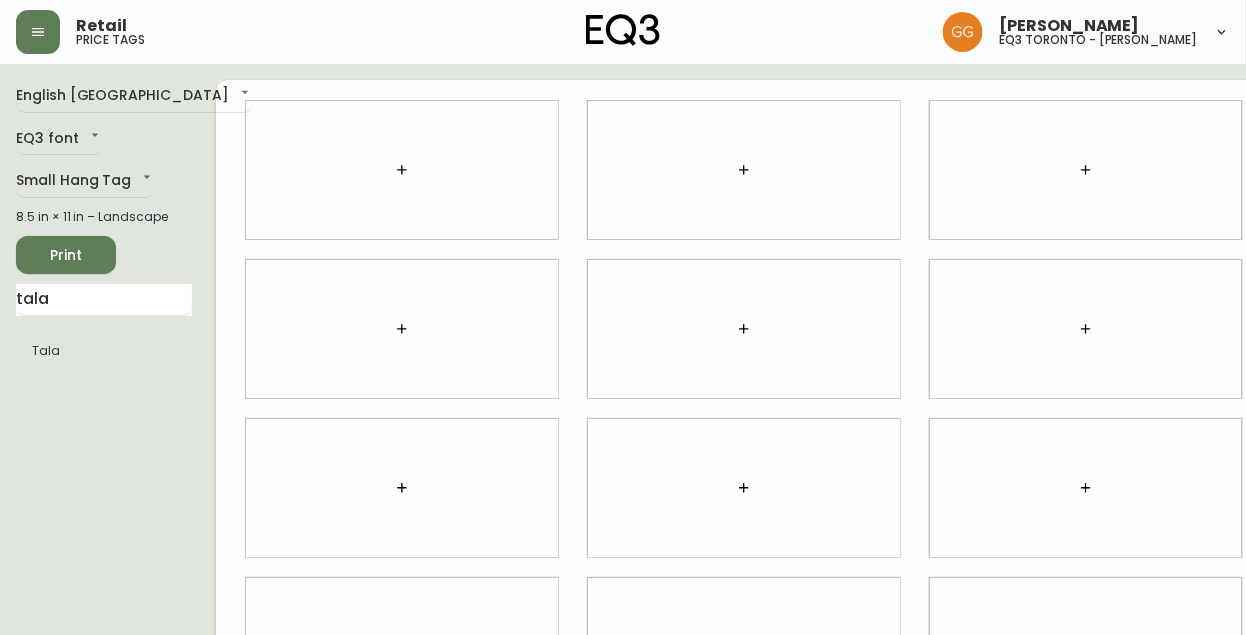 click 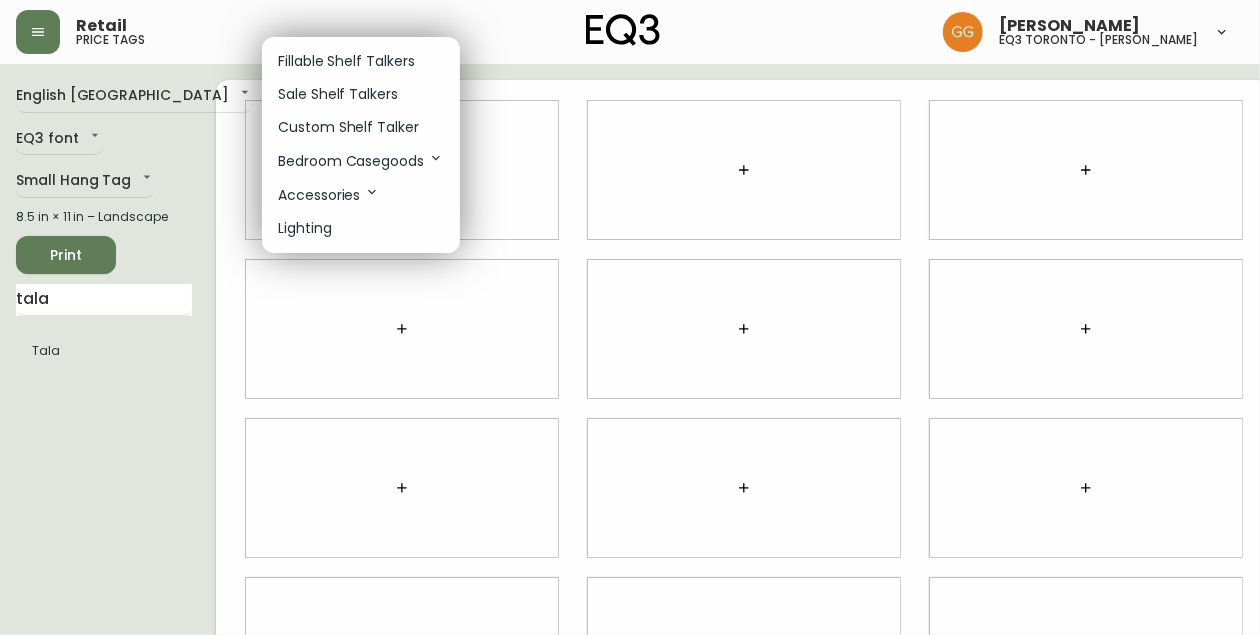 click on "Fillable Shelf Talkers" at bounding box center [346, 61] 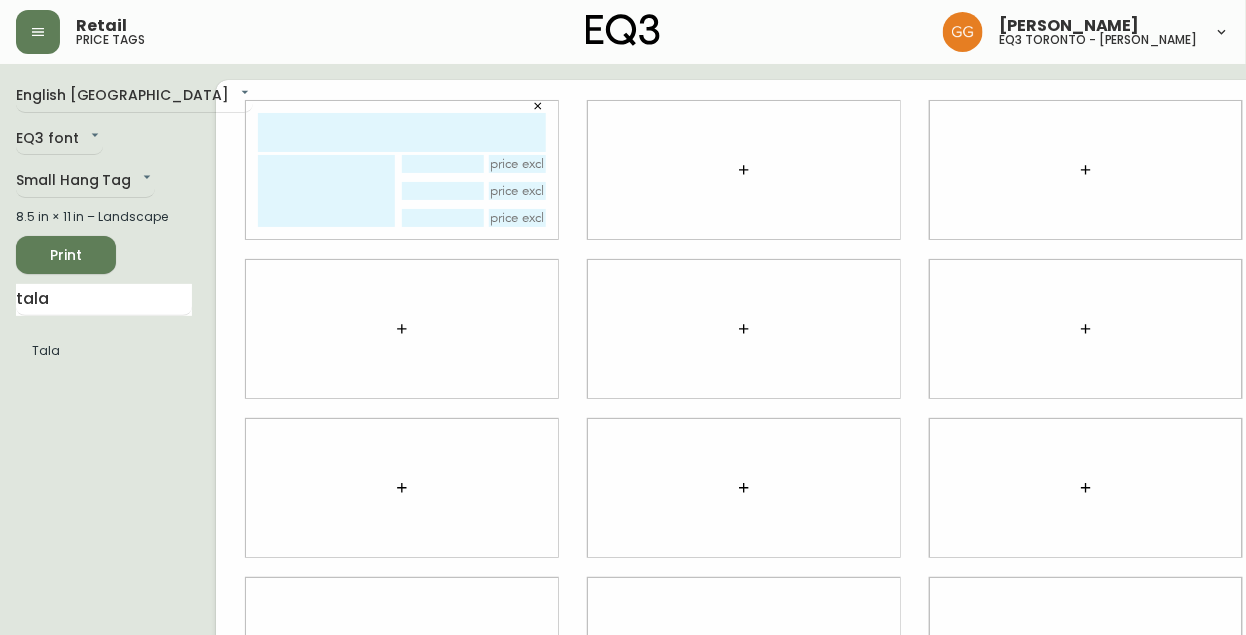 click at bounding box center [402, 132] 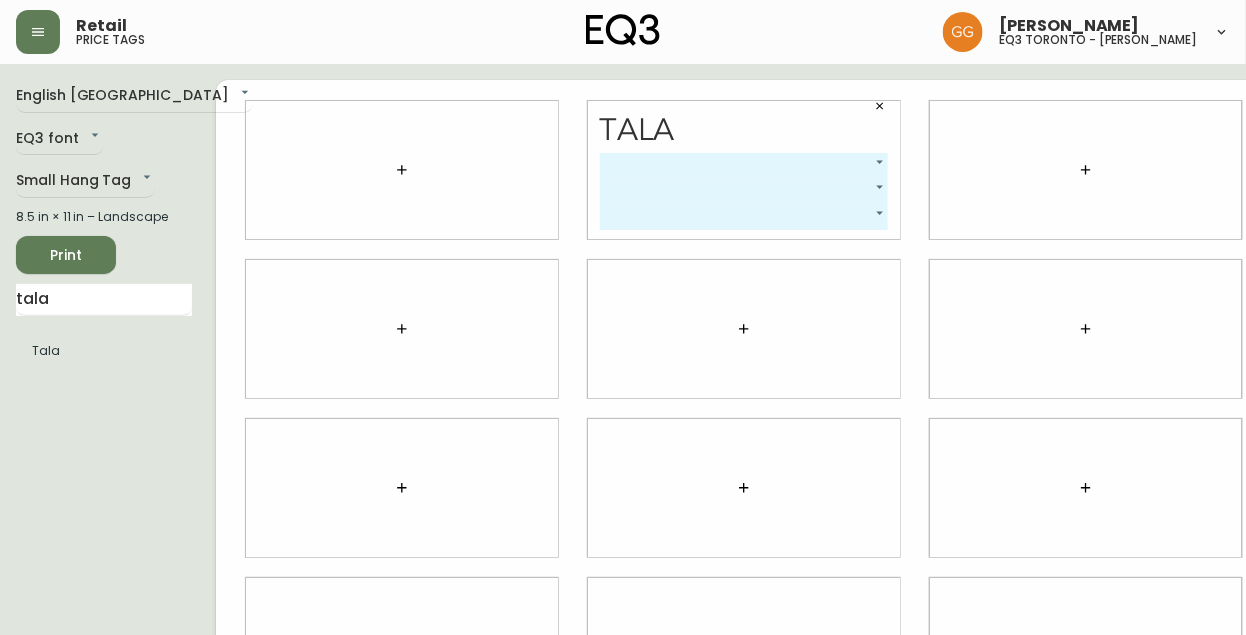 click on "Retail price tags [PERSON_NAME] eq3 [GEOGRAPHIC_DATA] - [PERSON_NAME]   English [GEOGRAPHIC_DATA] en_CA EQ3 font EQ3 Small Hang Tag small 8.5 in × 11 in – Landscape Print tala Tala Tala ​ ​ ​" at bounding box center (623, 448) 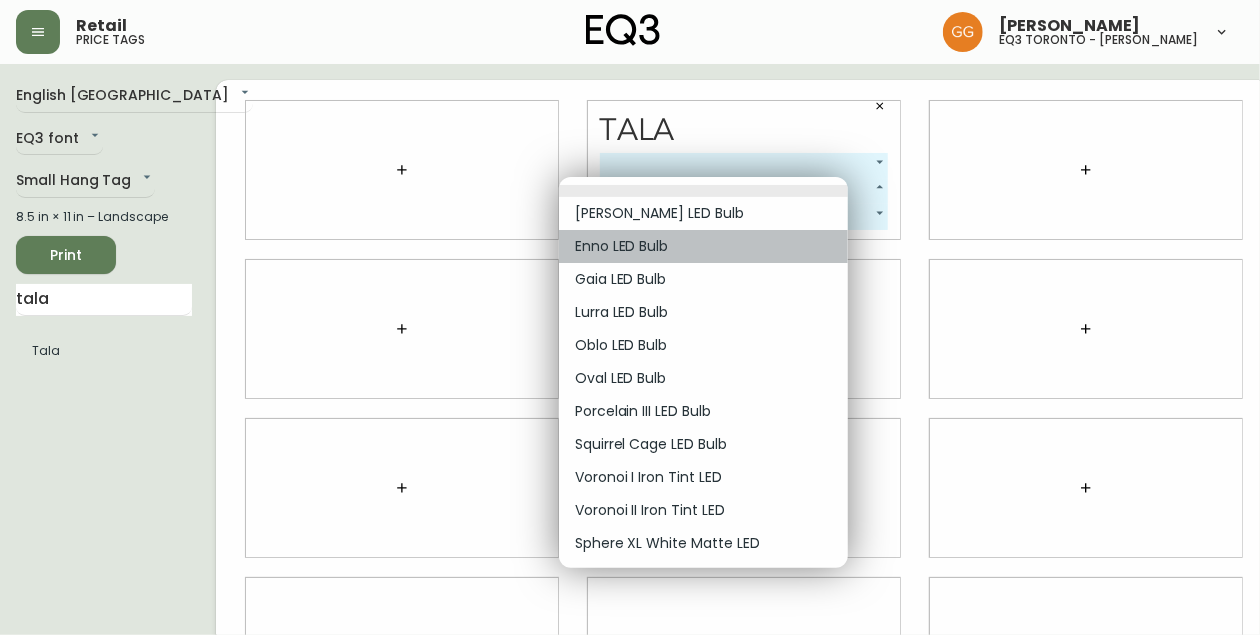 click on "Enno LED Bulb" at bounding box center [703, 246] 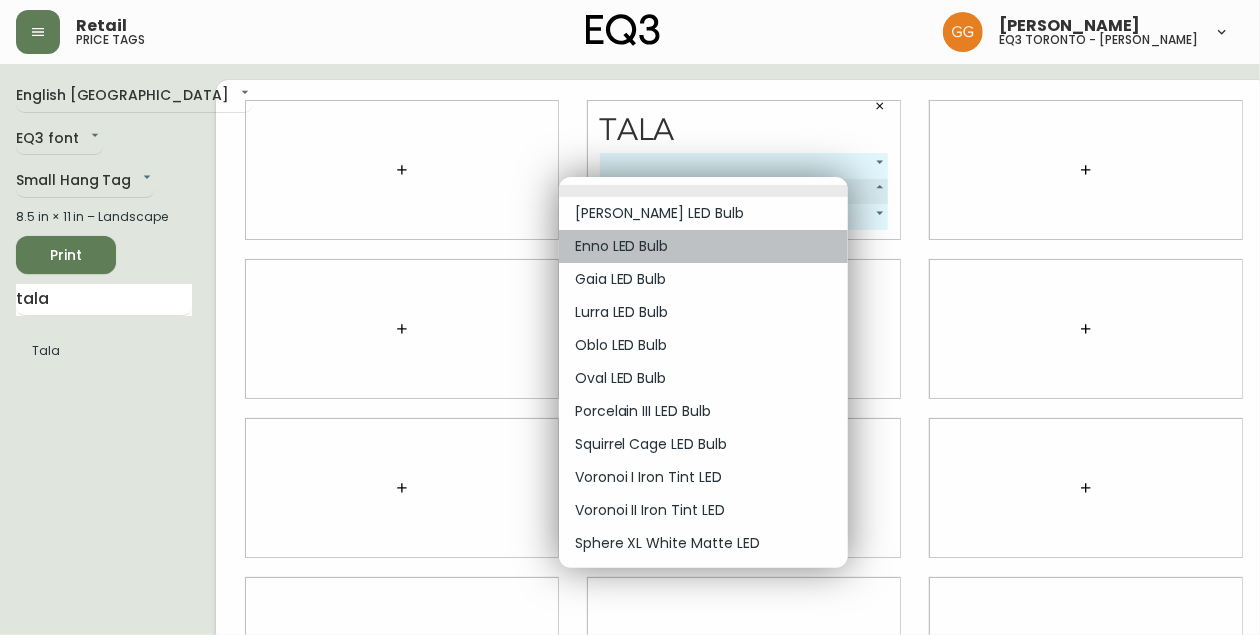 type on "1" 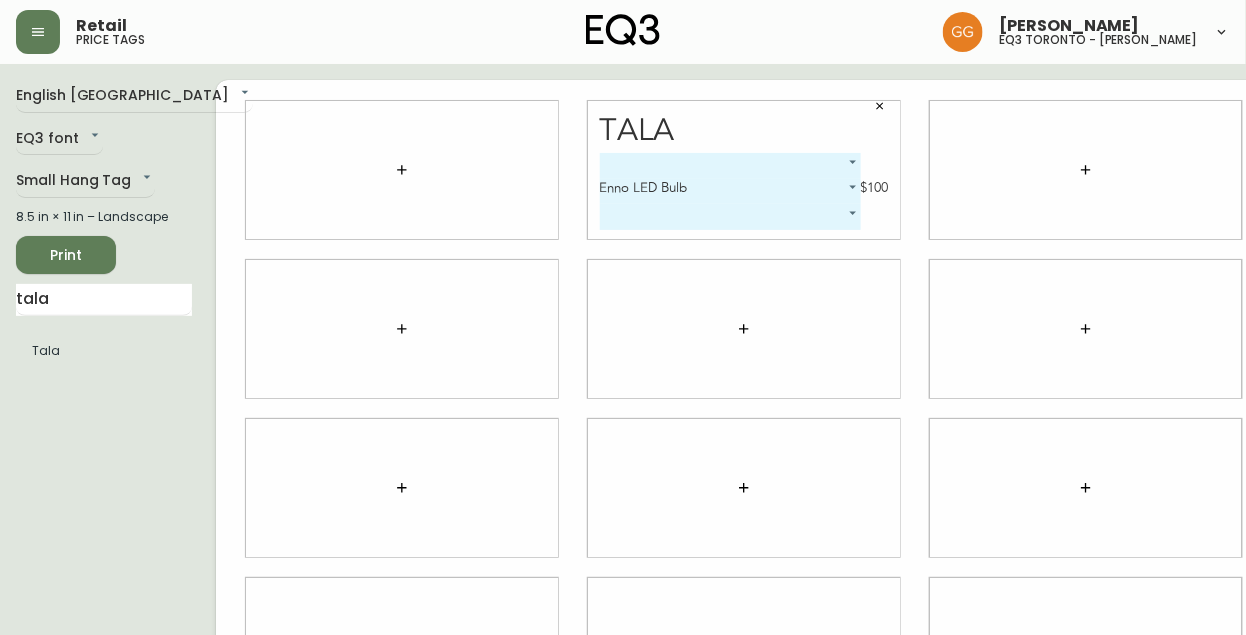 click 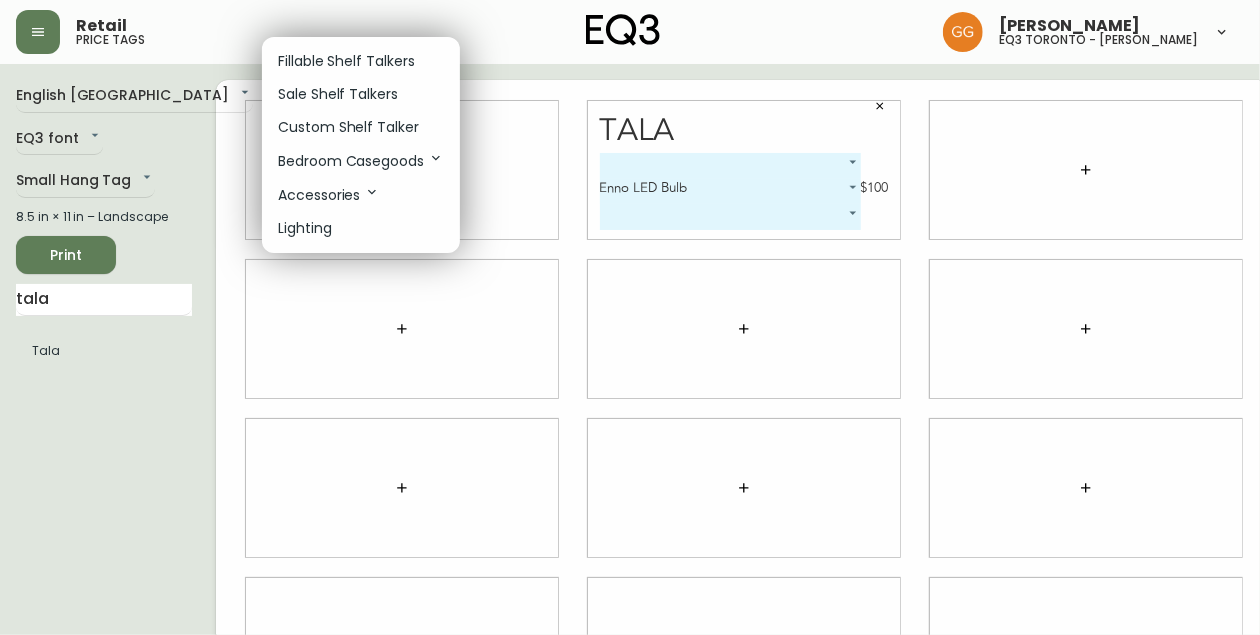 click on "Fillable Shelf Talkers" at bounding box center (346, 61) 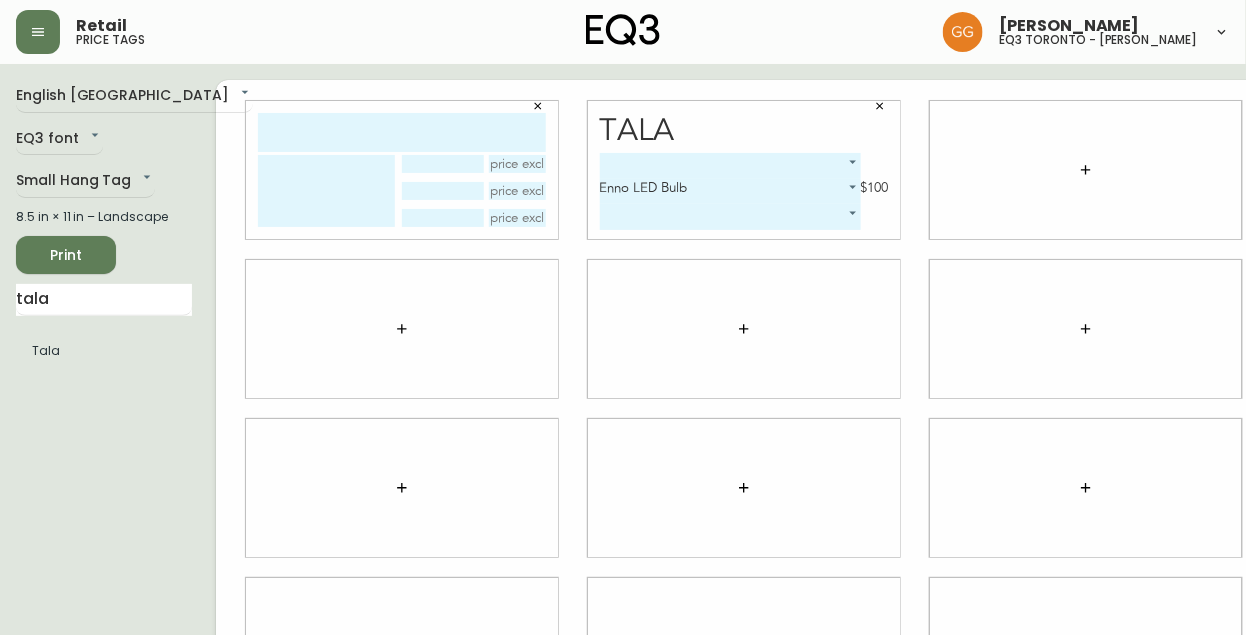 click at bounding box center [402, 170] 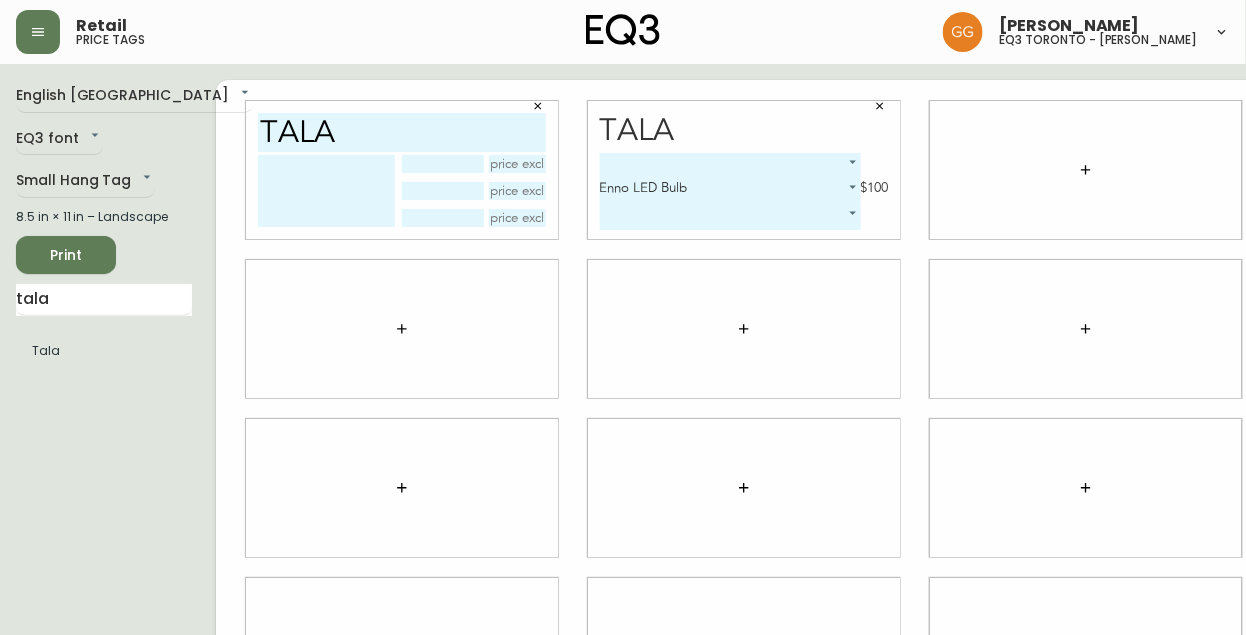 type on "TALA" 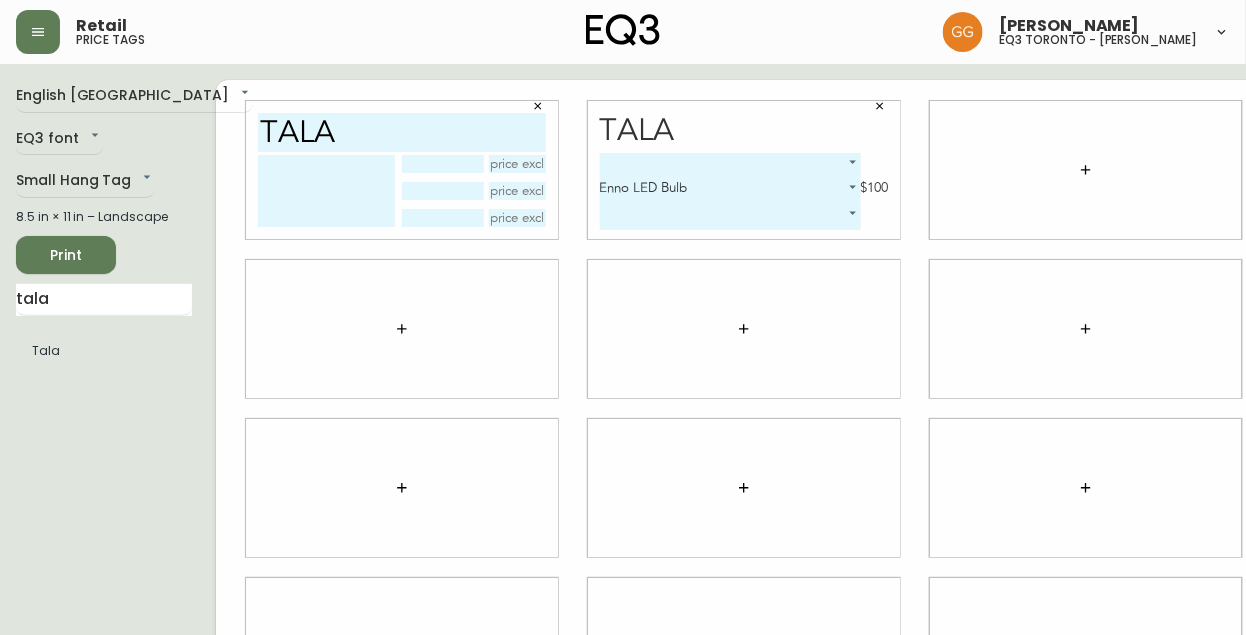 click at bounding box center (326, 191) 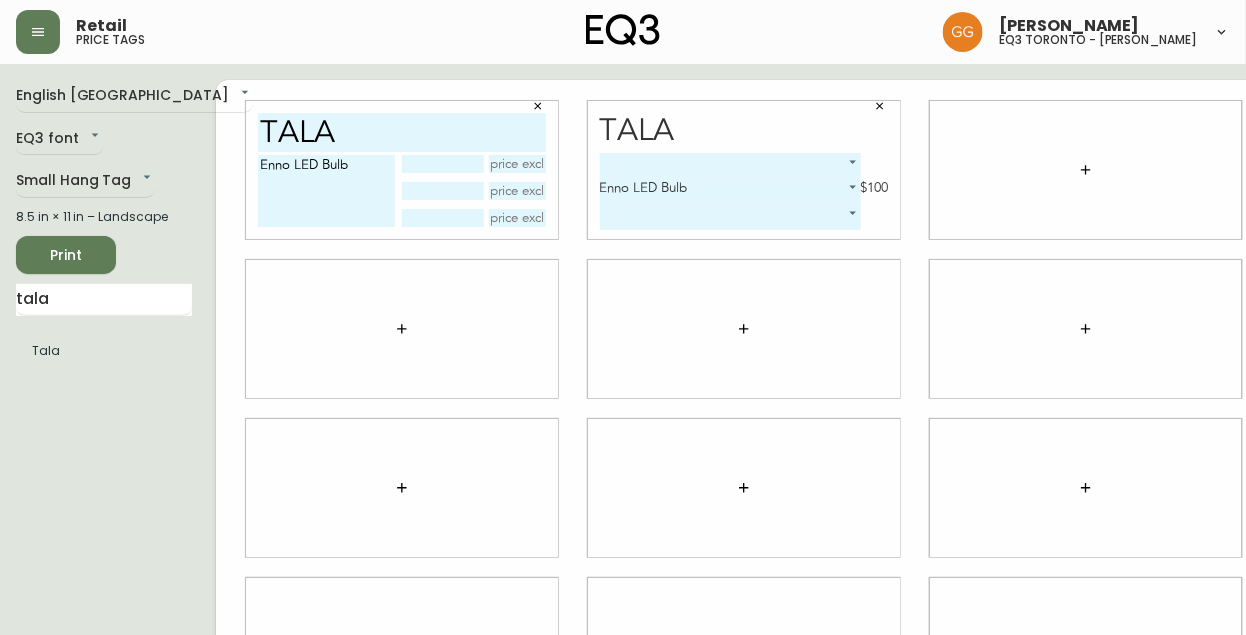 click 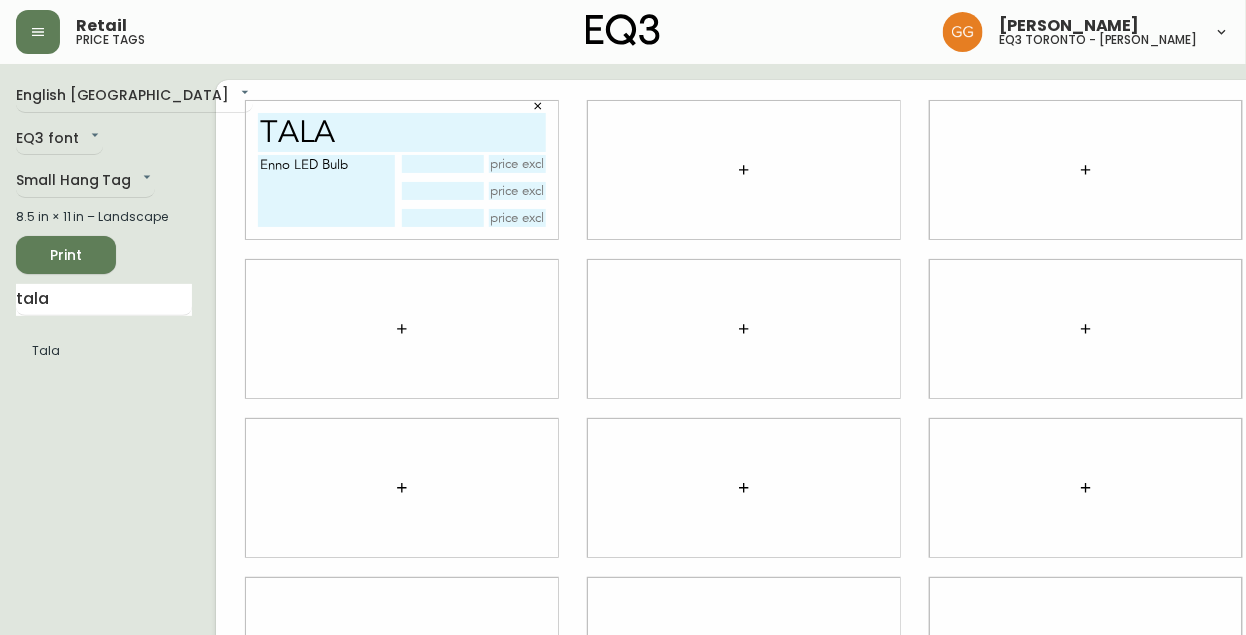 click on "Enno LED Bulb" at bounding box center [326, 191] 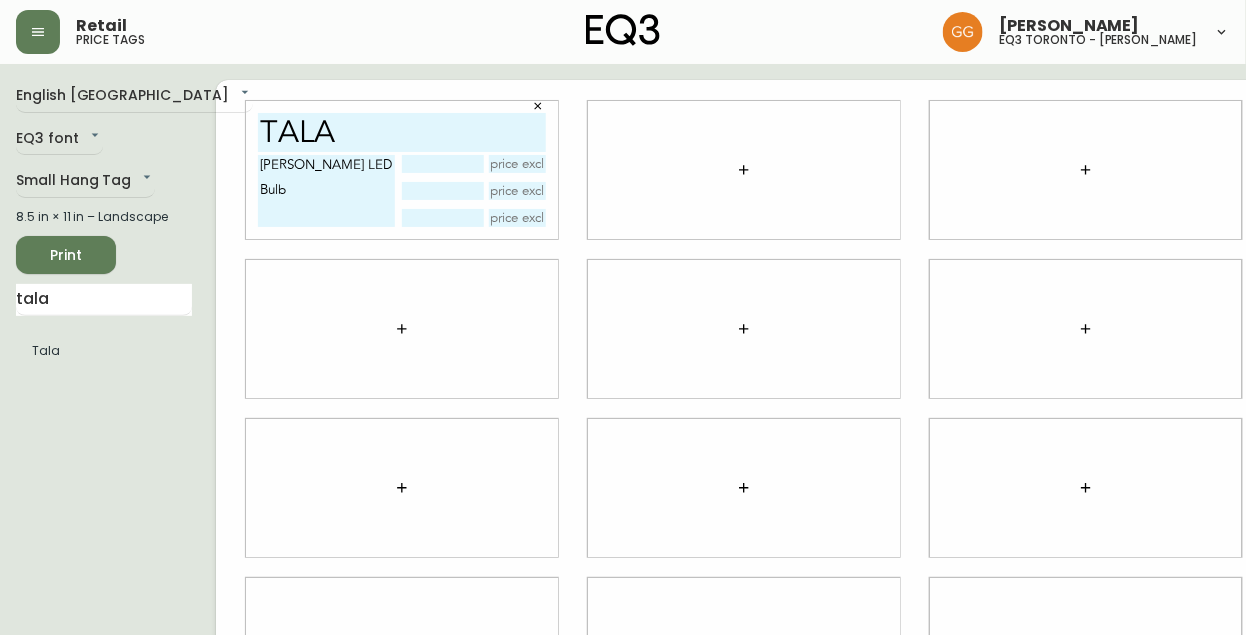 type on "[PERSON_NAME] LED Bulb" 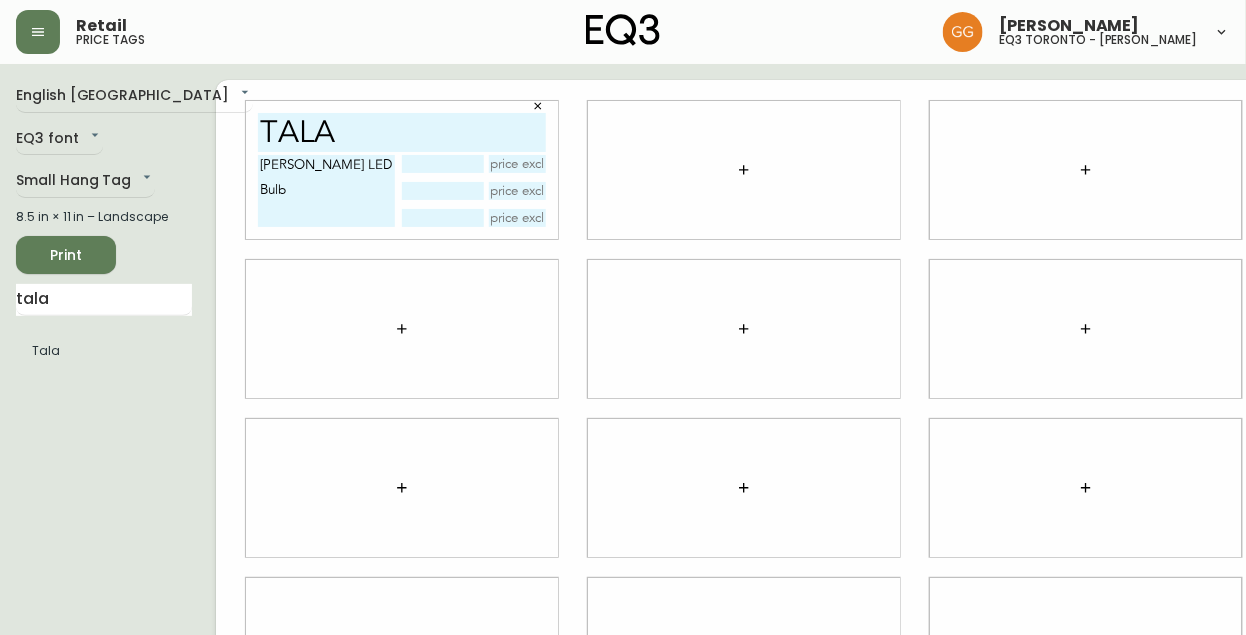 click at bounding box center (518, 218) 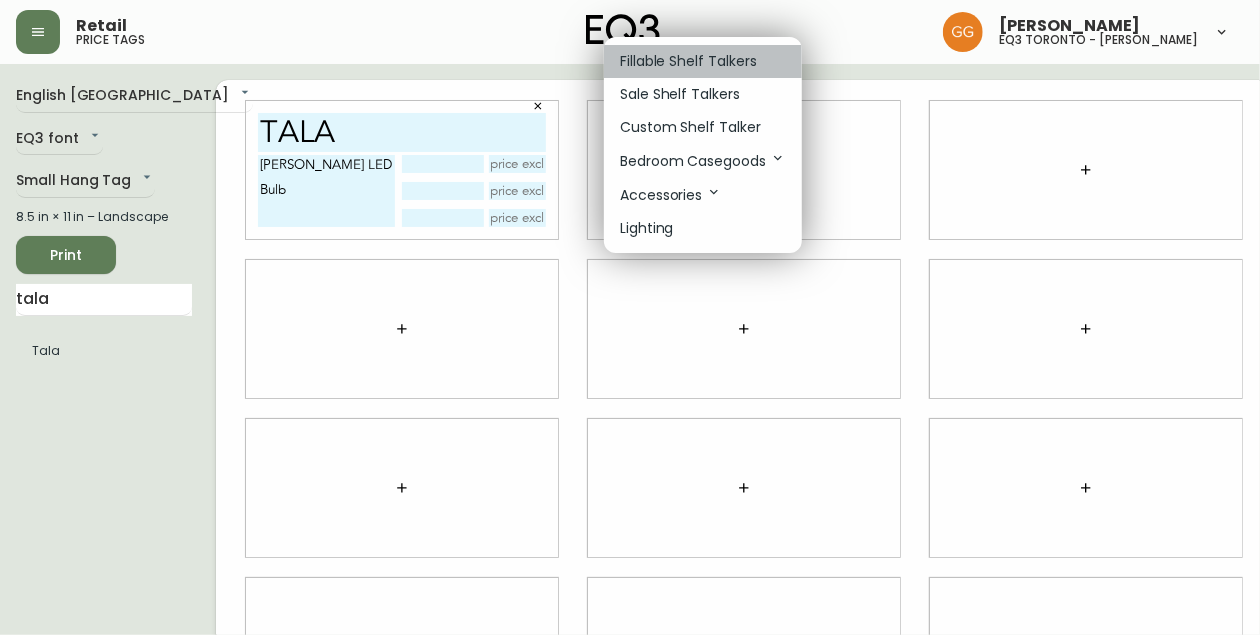 click on "Fillable Shelf Talkers" at bounding box center (688, 61) 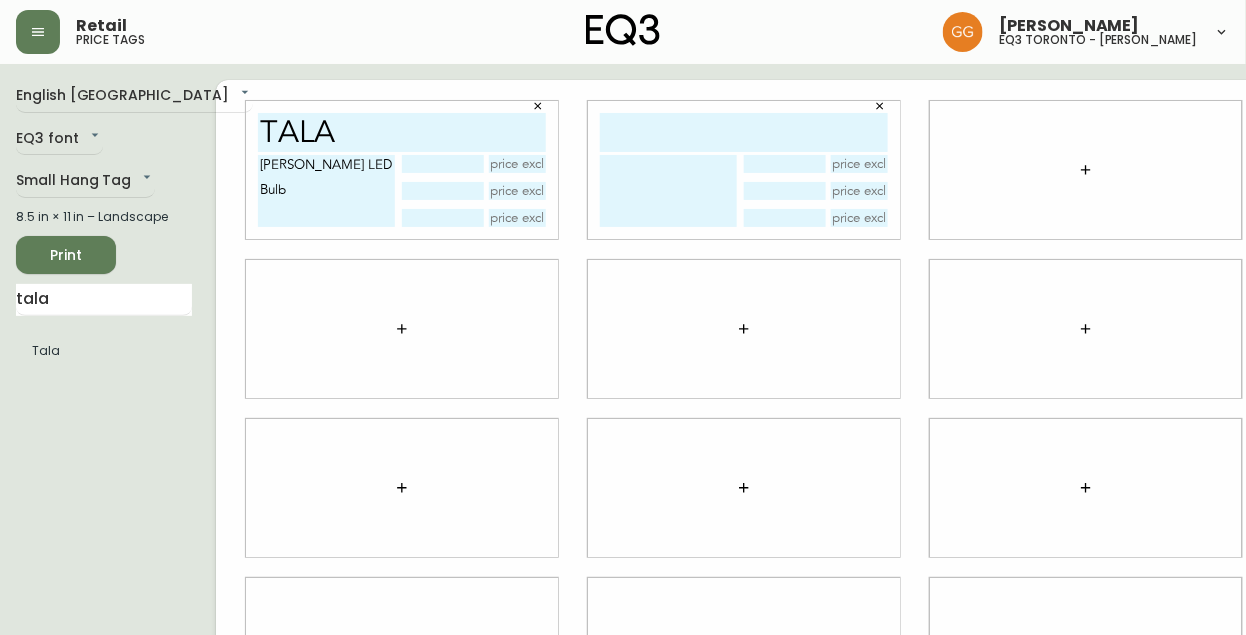 click 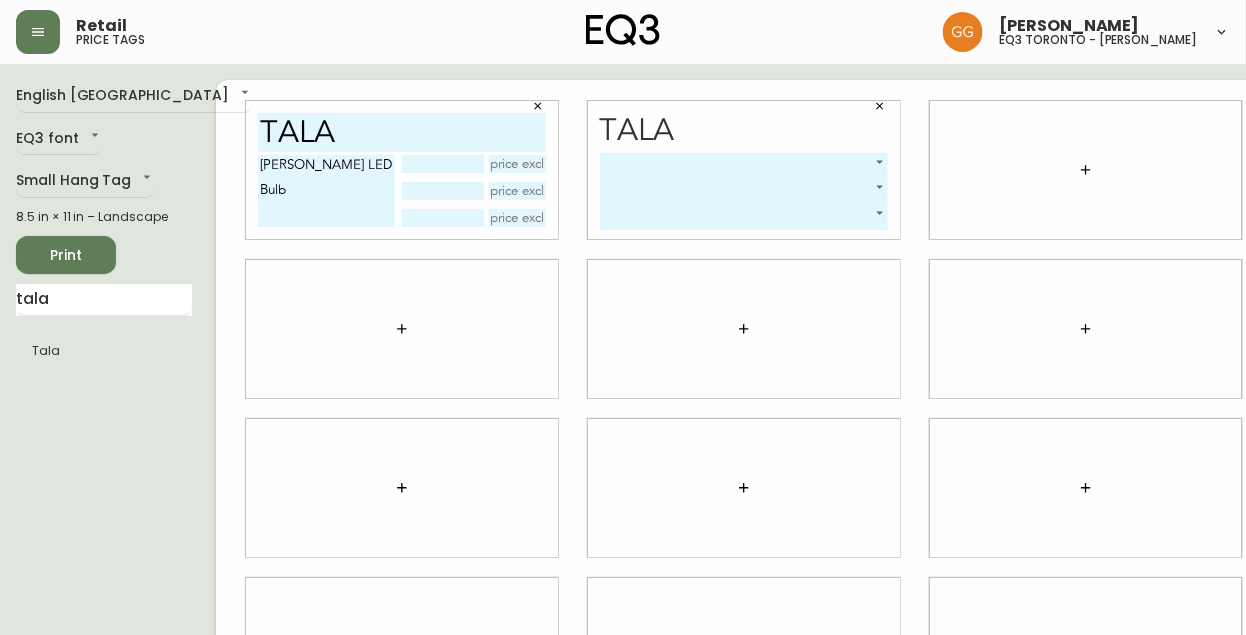 click on "Retail price tags [PERSON_NAME] eq3 [GEOGRAPHIC_DATA] - [PERSON_NAME]   English [GEOGRAPHIC_DATA] en_CA EQ3 font EQ3 Small Hang Tag small 8.5 in × 11 in – Landscape Print tala Tala TALA Enno Porcelain LED Bulb Tala ​ ​ ​" at bounding box center [623, 448] 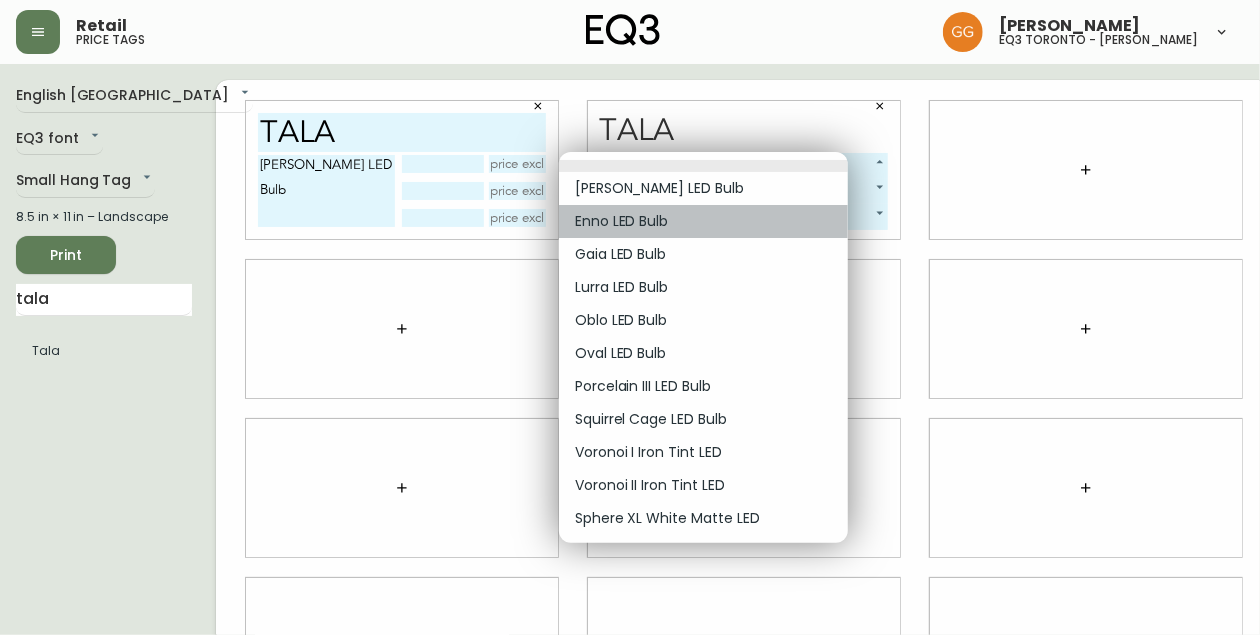 click on "Enno LED Bulb" at bounding box center [703, 221] 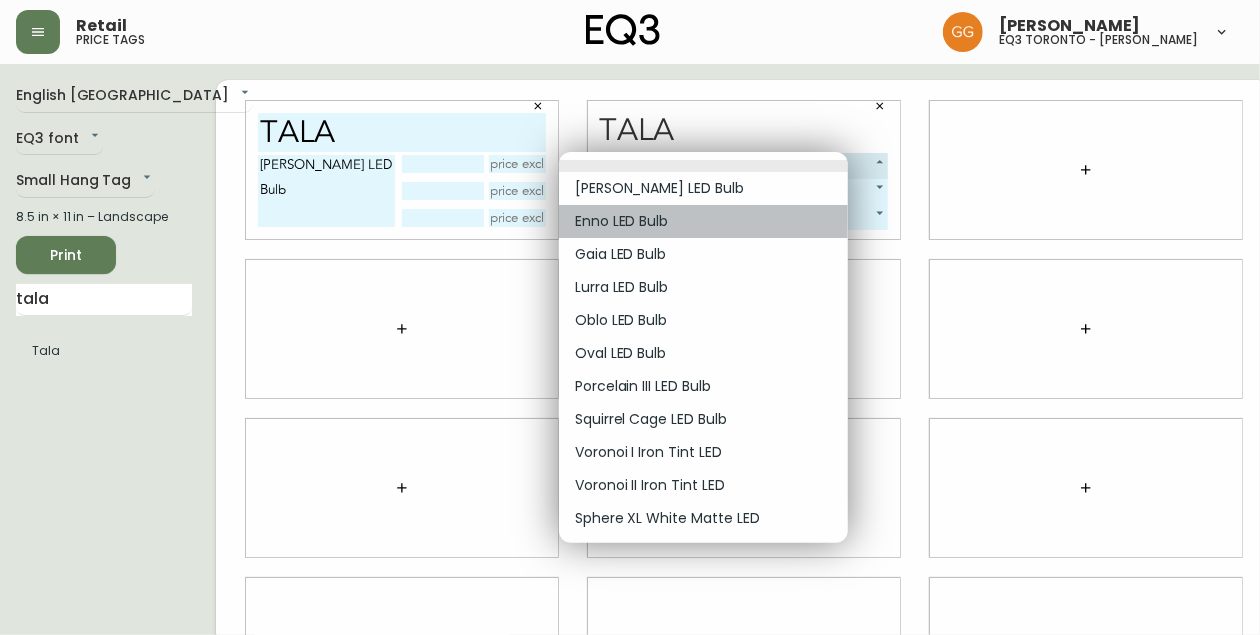type on "1" 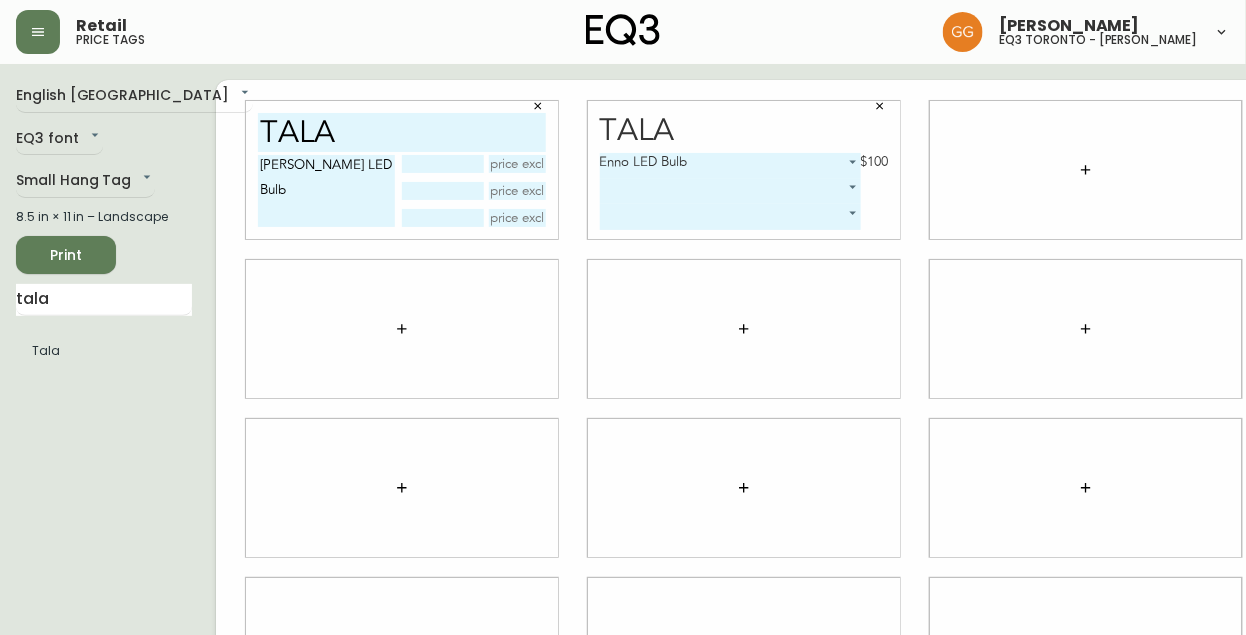 click at bounding box center (518, 164) 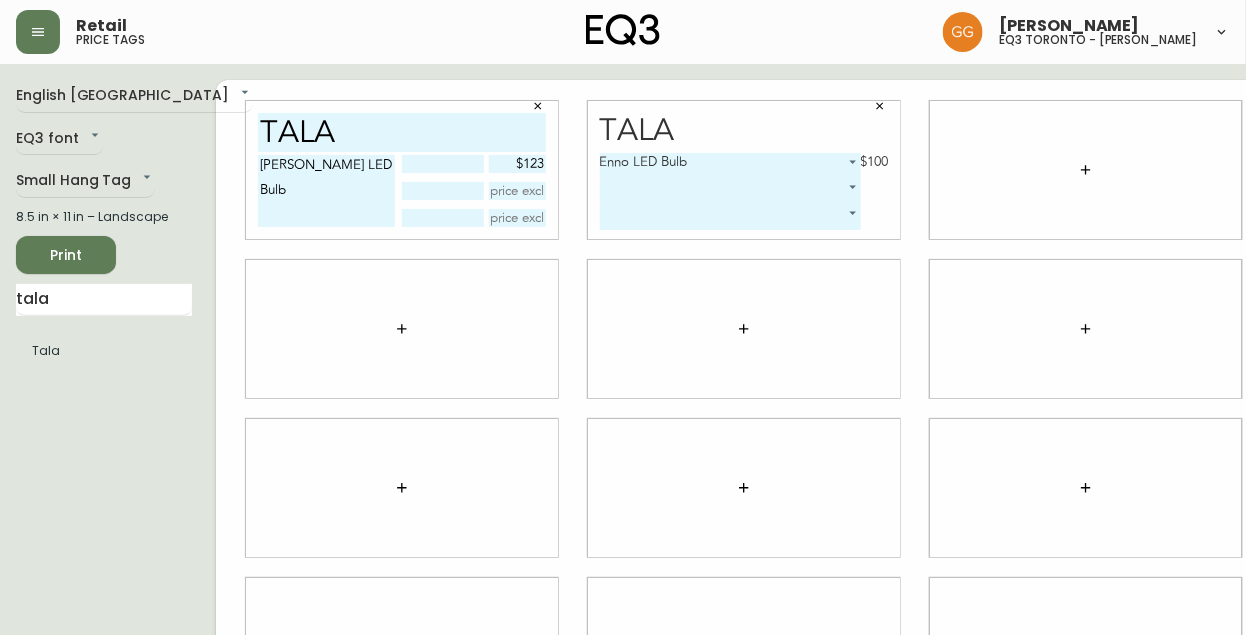 type on "$123" 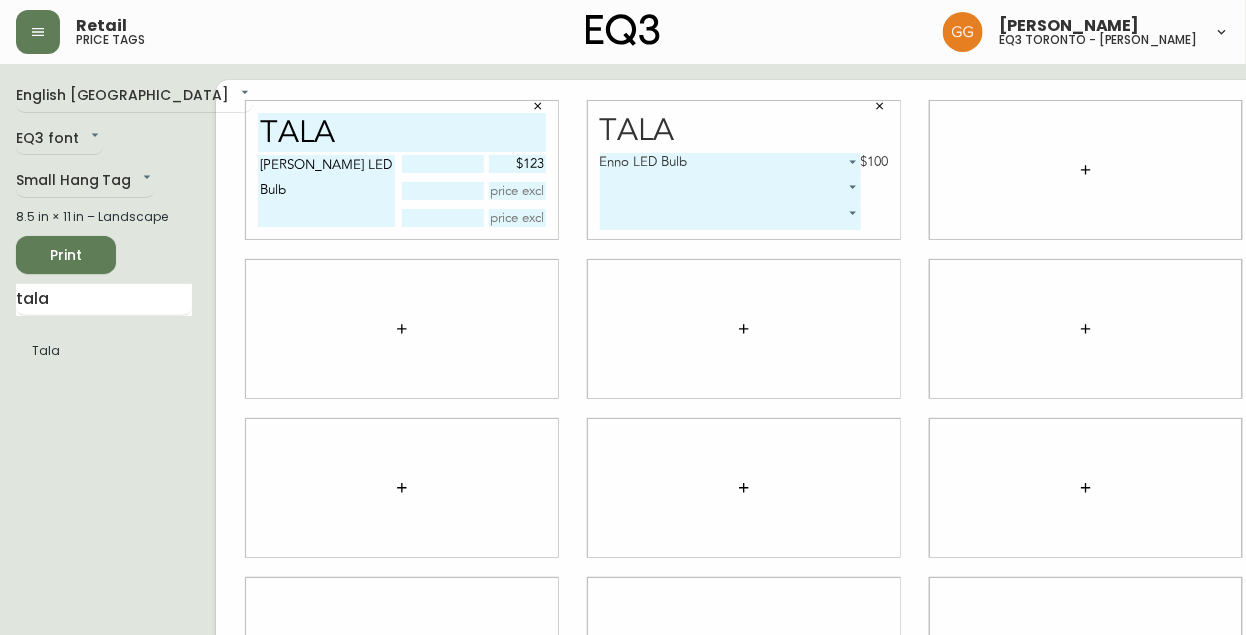 click at bounding box center [402, 329] 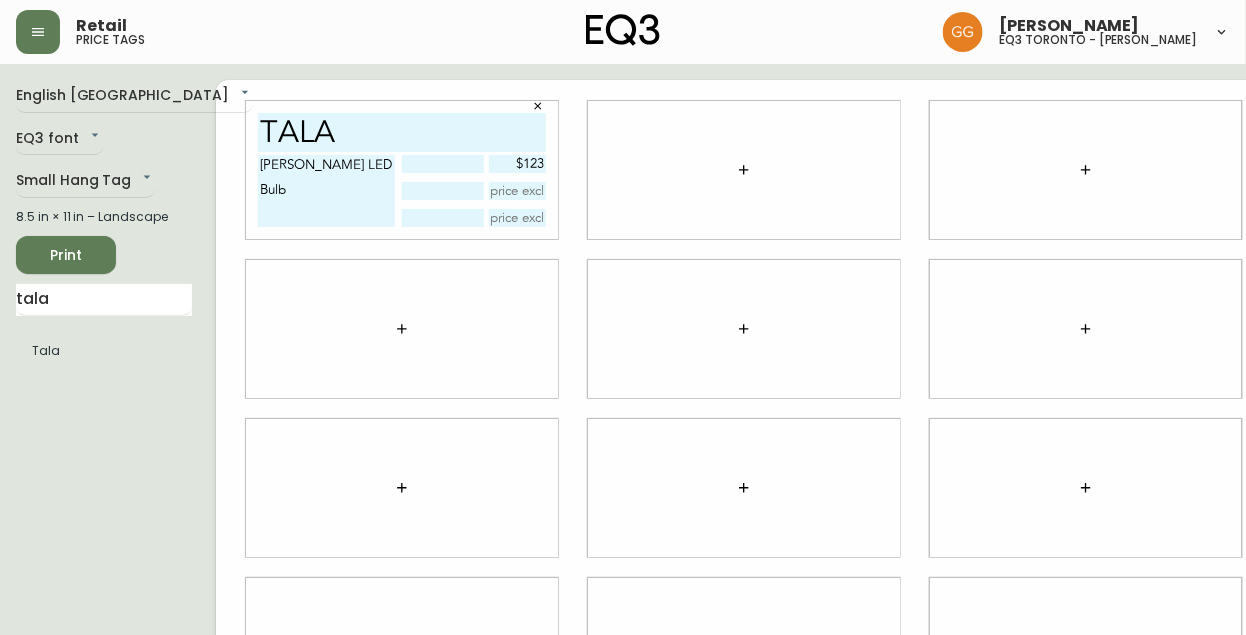 click at bounding box center [744, 170] 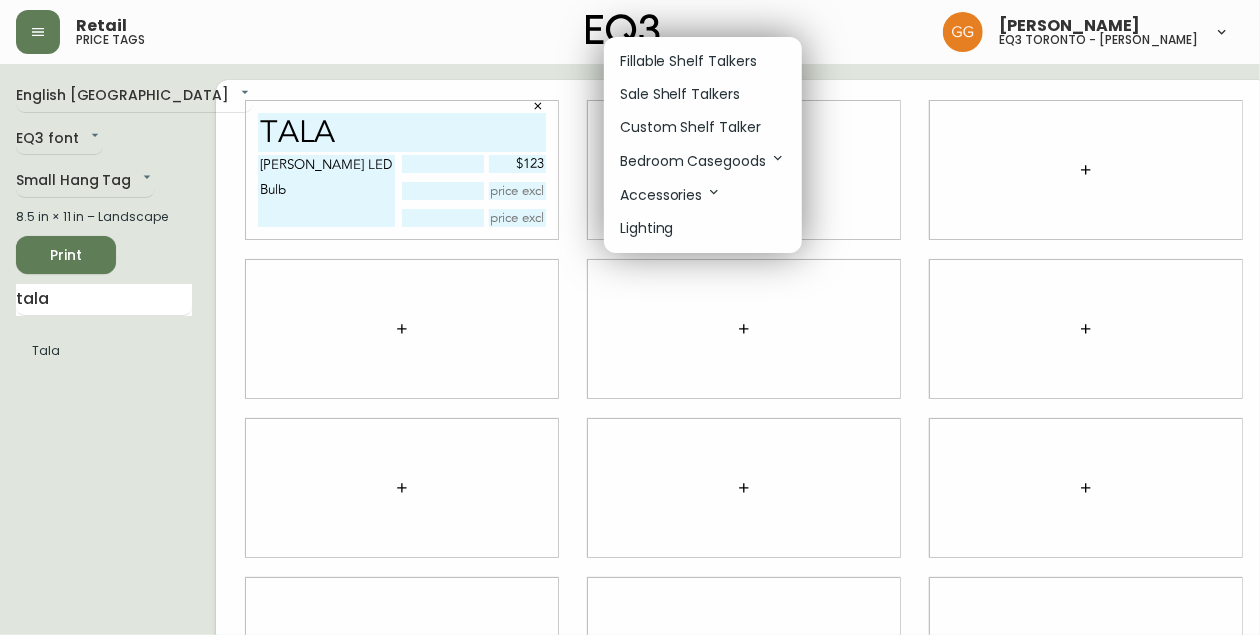 click at bounding box center (630, 317) 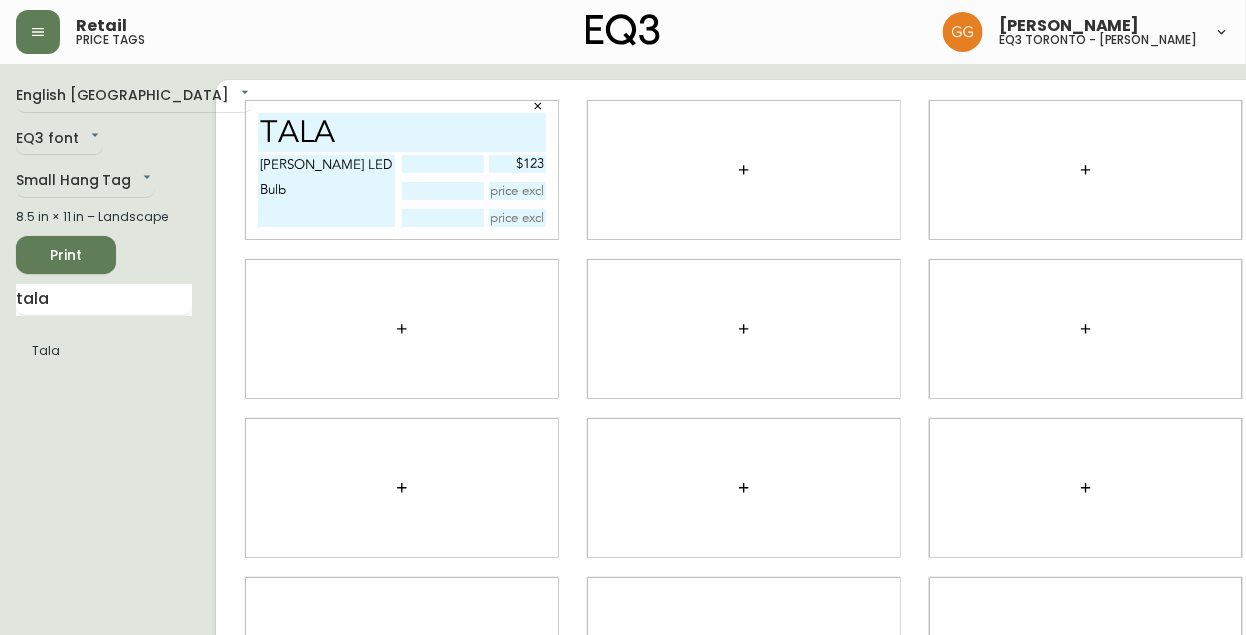 click 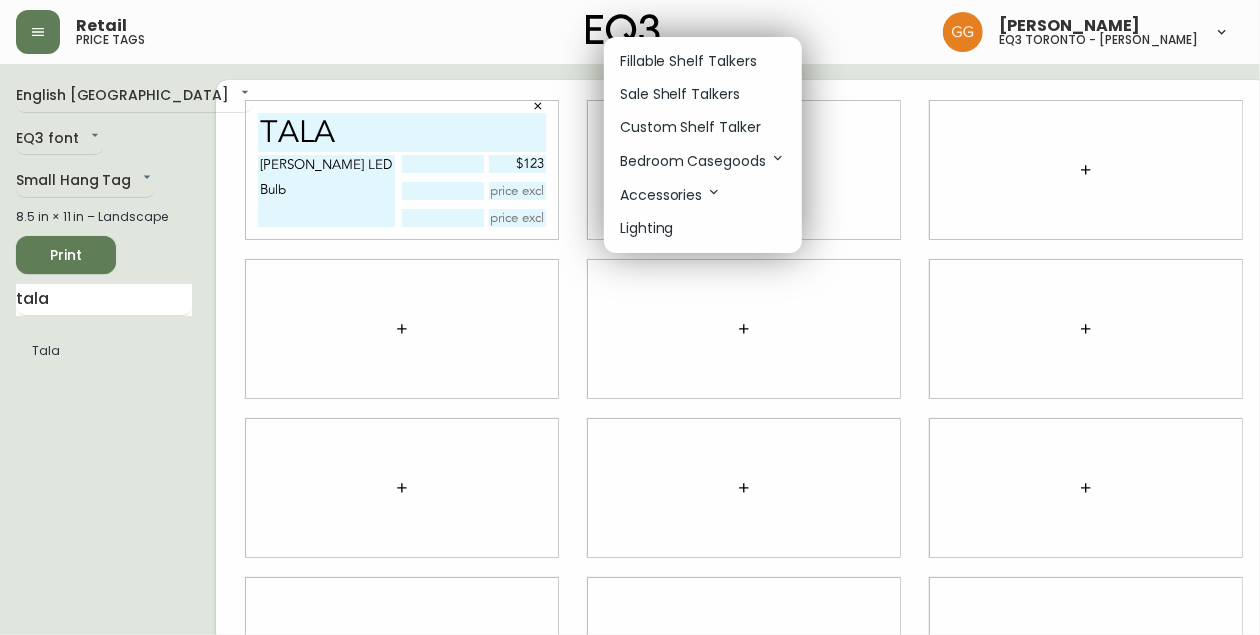 click on "Fillable Shelf Talkers" at bounding box center [688, 61] 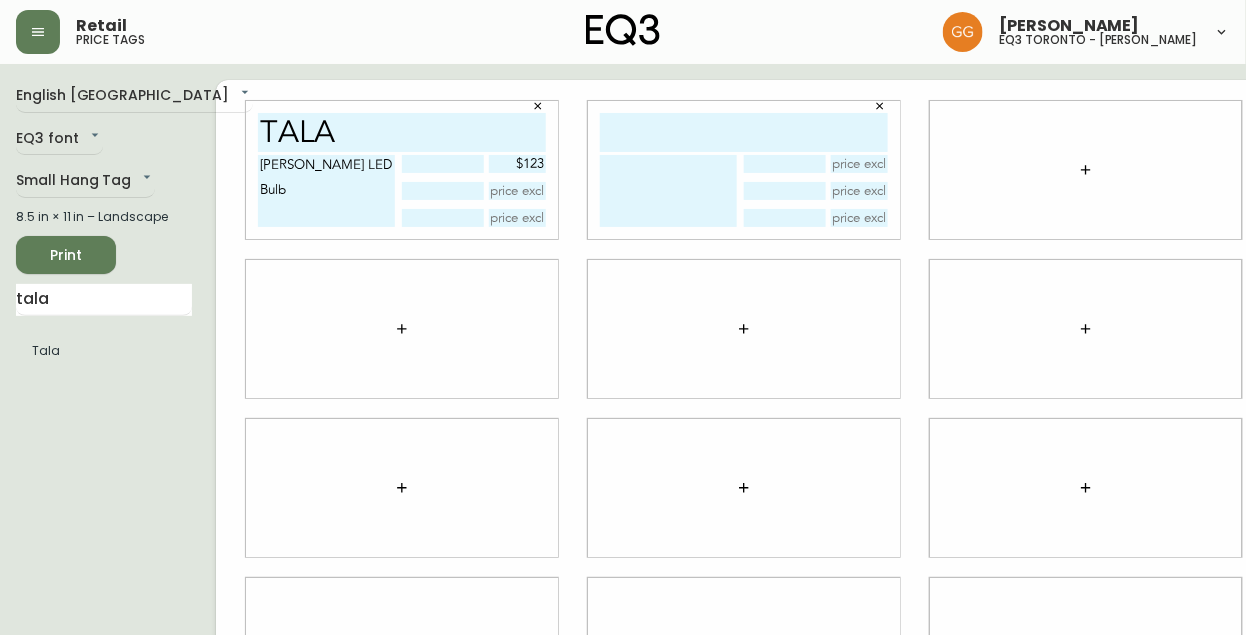 drag, startPoint x: 722, startPoint y: 130, endPoint x: 717, endPoint y: 148, distance: 18.681541 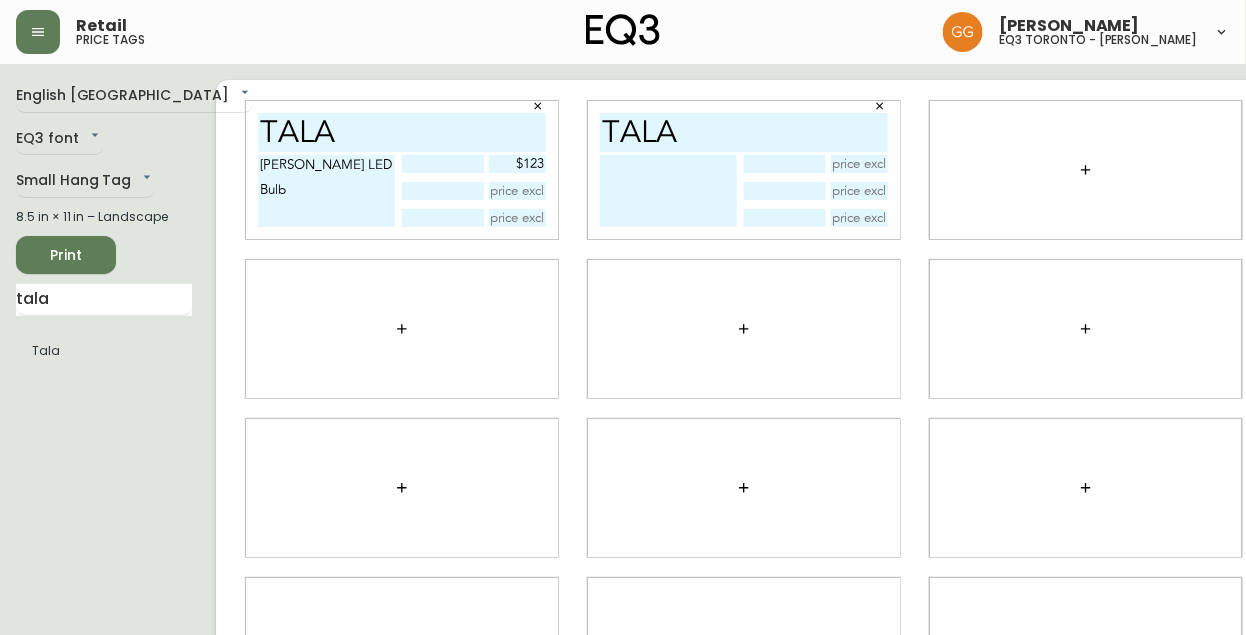 type on "tala" 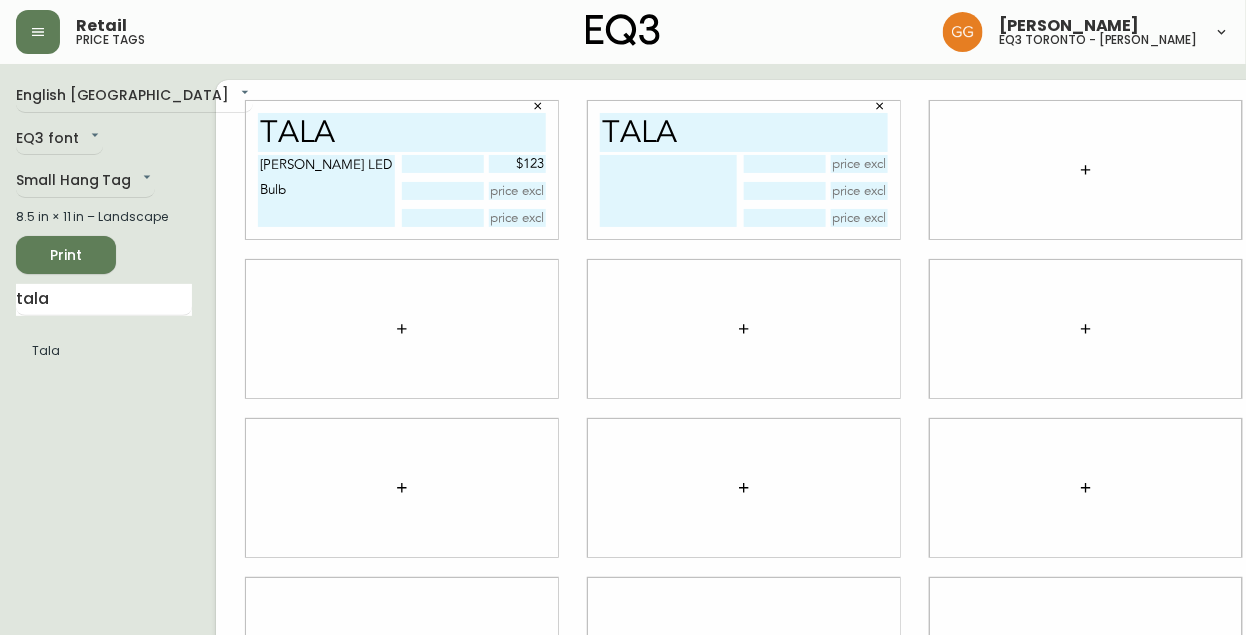 click at bounding box center (668, 191) 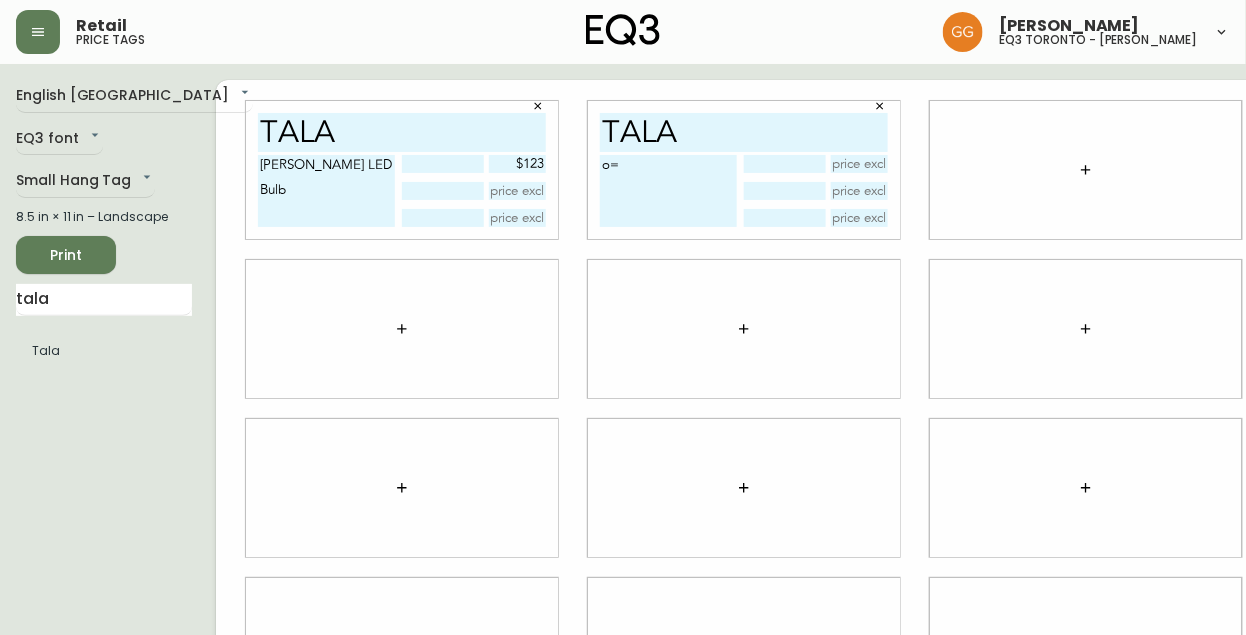 type on "o" 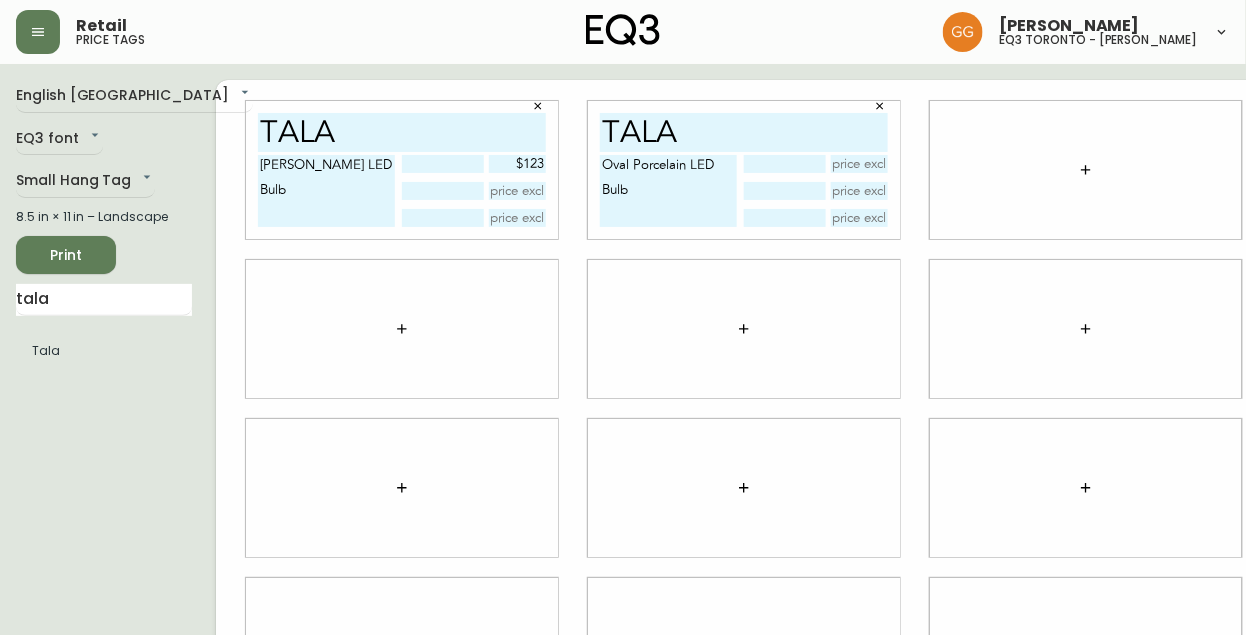 type on "Oval Porcelain LED Bulb" 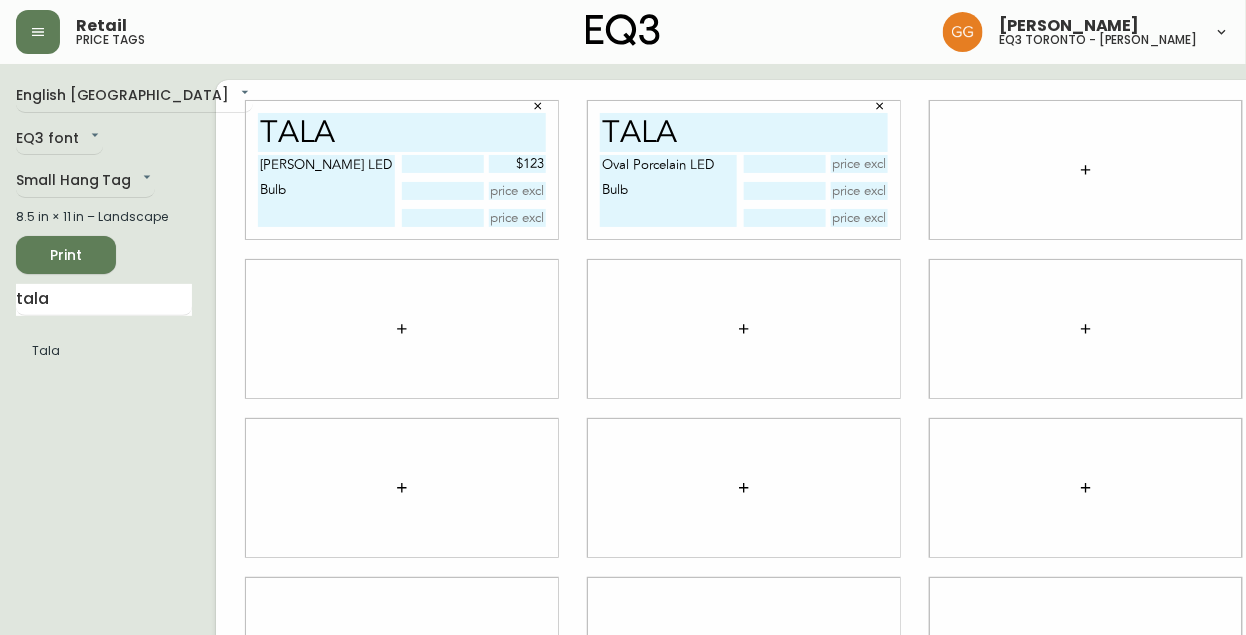click at bounding box center [860, 164] 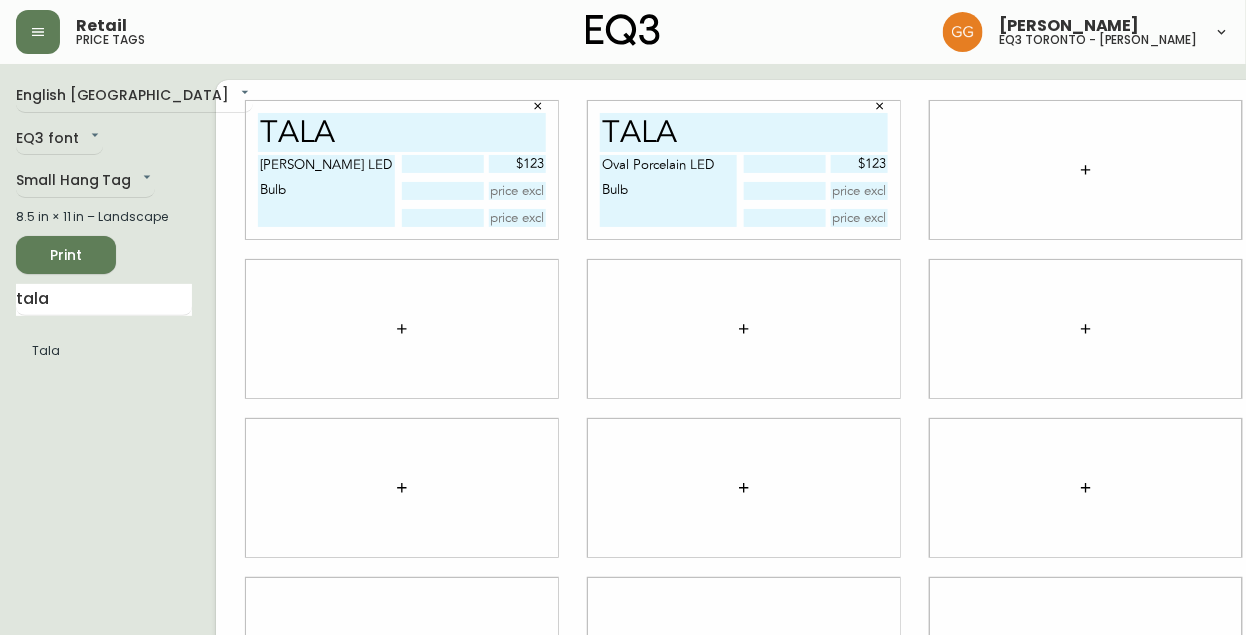 type on "$123" 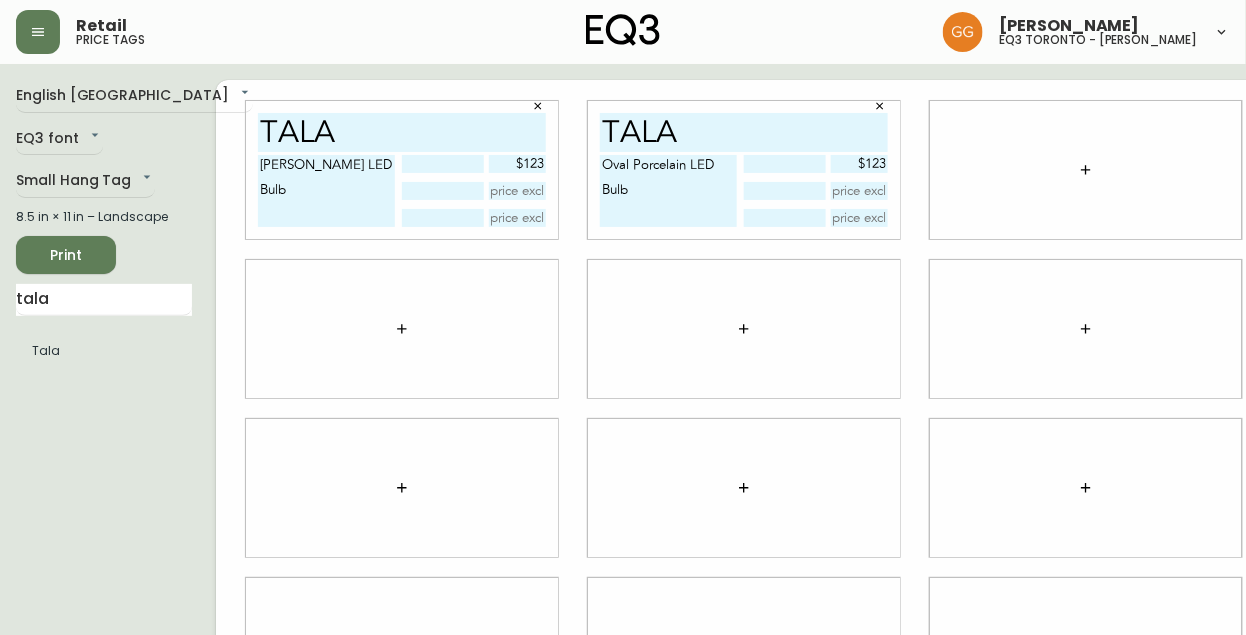 click at bounding box center [1086, 170] 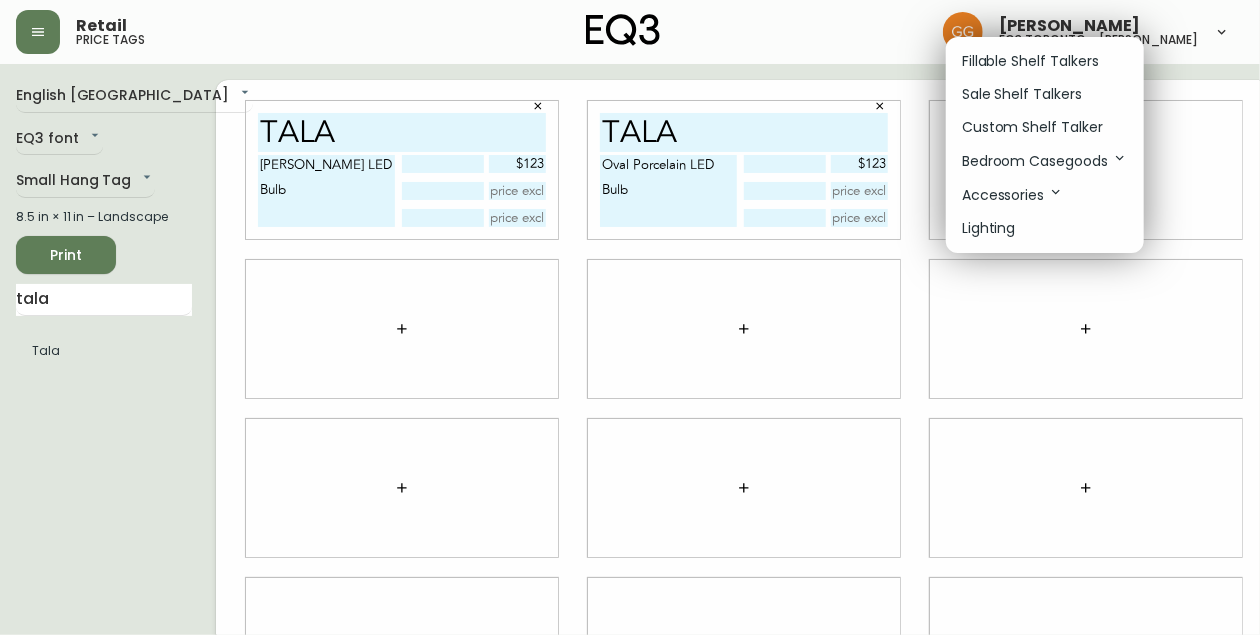 click on "Fillable Shelf Talkers" at bounding box center [1030, 61] 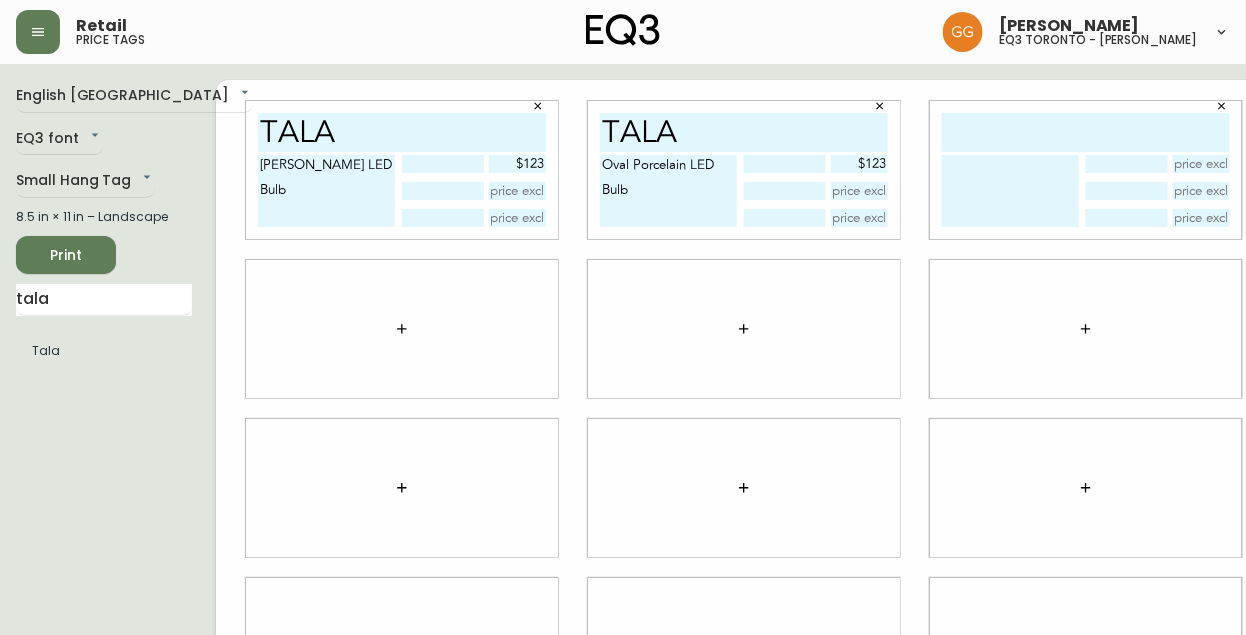 click at bounding box center (1086, 132) 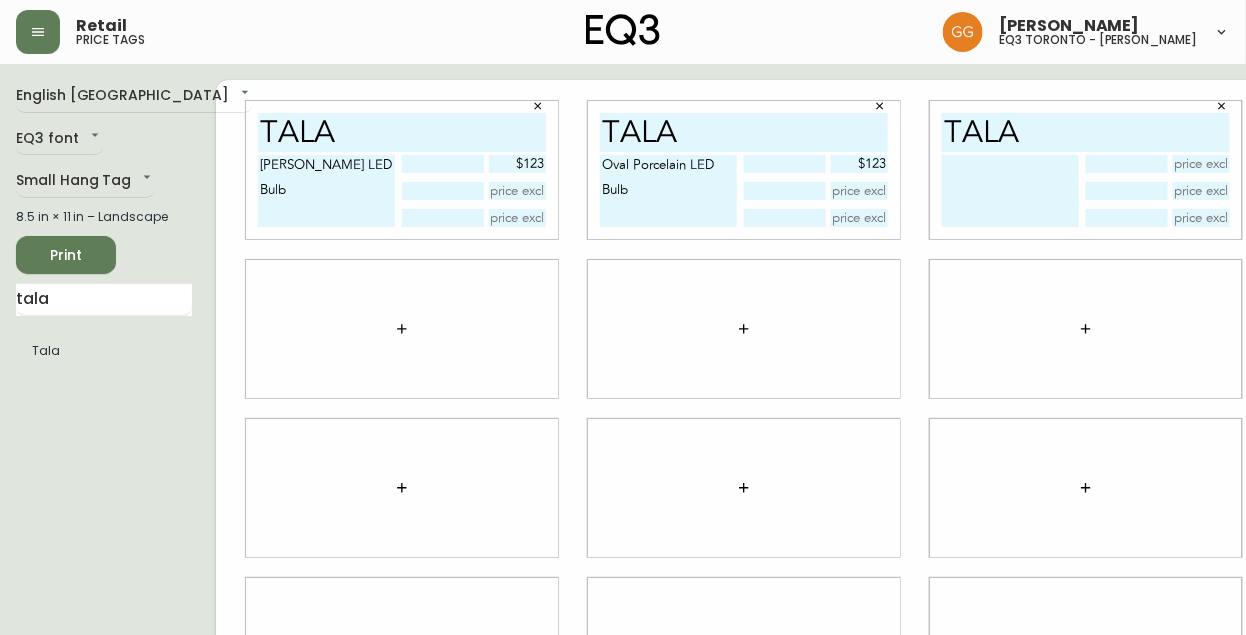 type on "Tala" 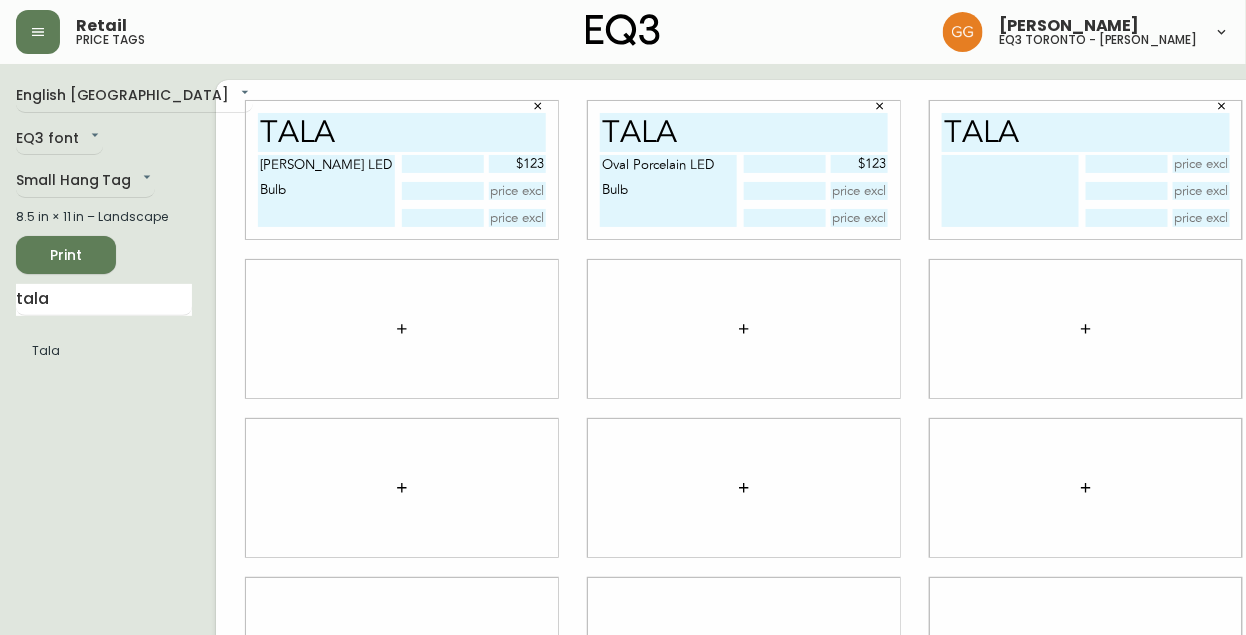 click at bounding box center [744, 329] 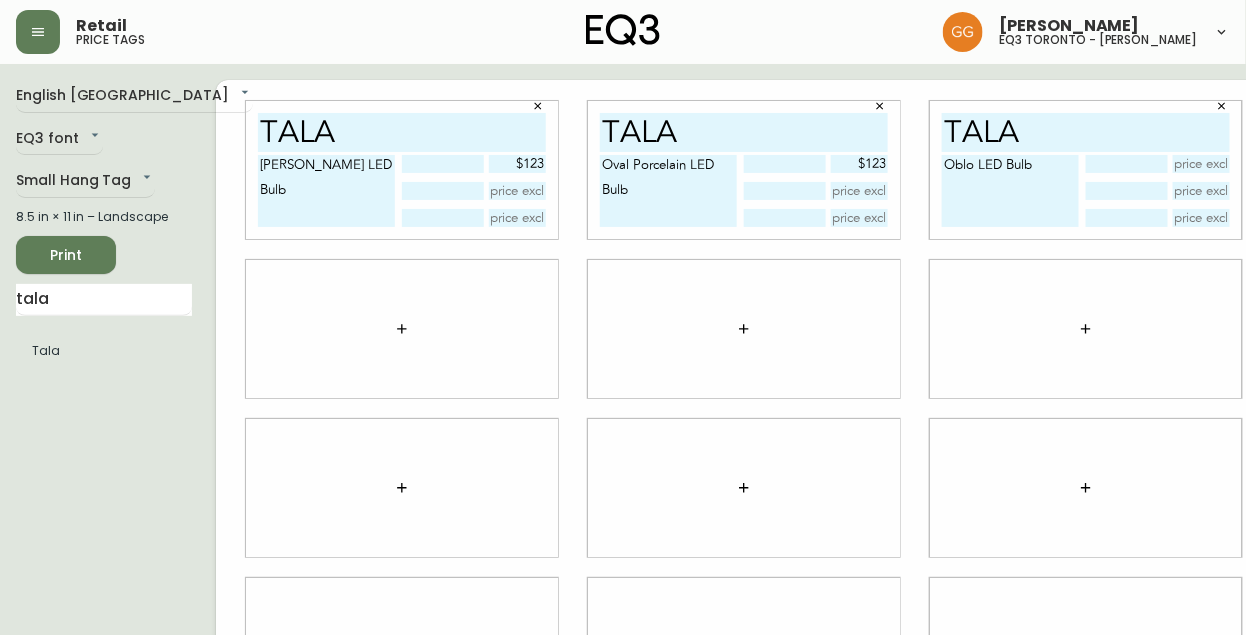 type on "Oblo LED Bulb" 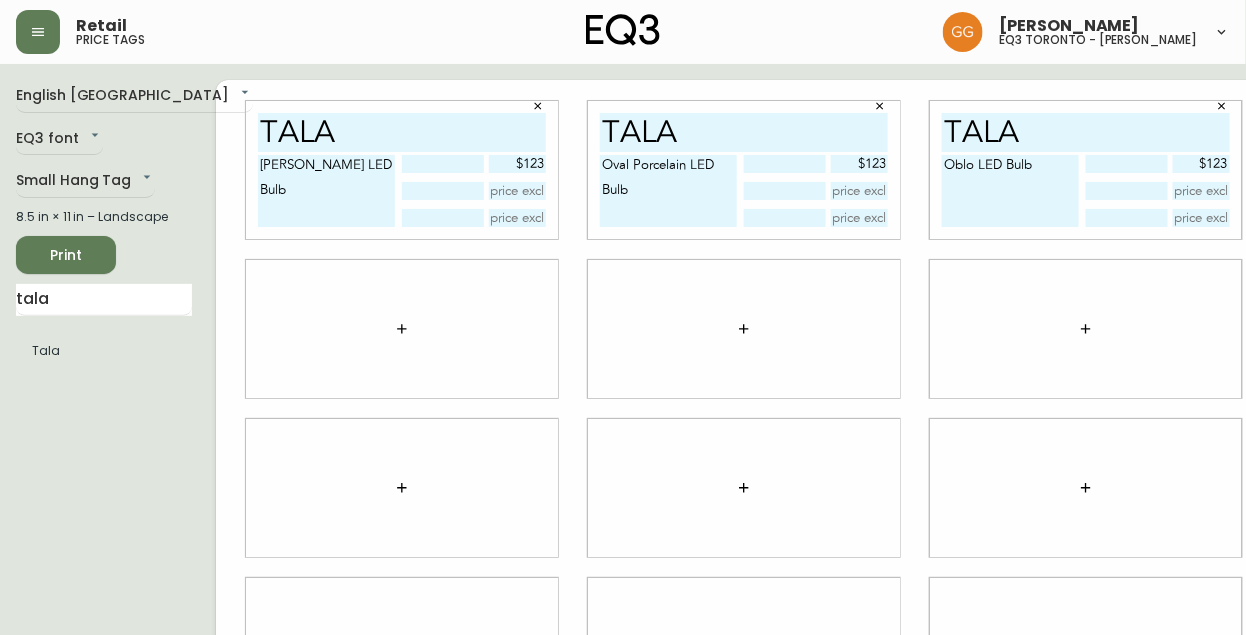 type on "$123" 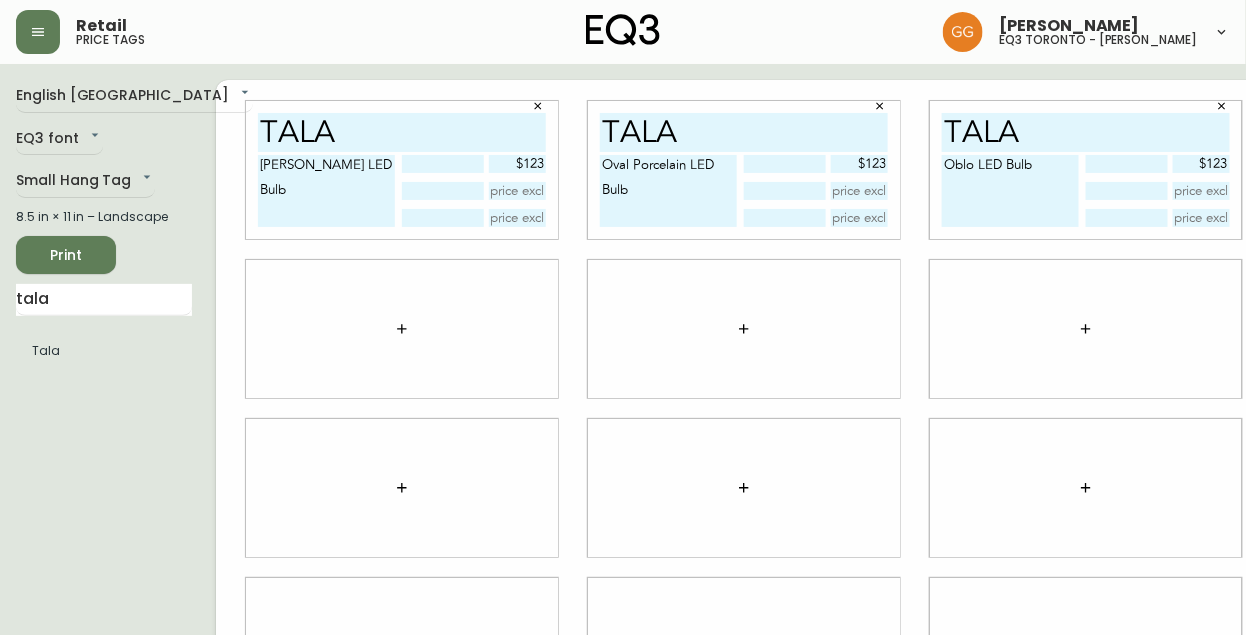 click at bounding box center (402, 329) 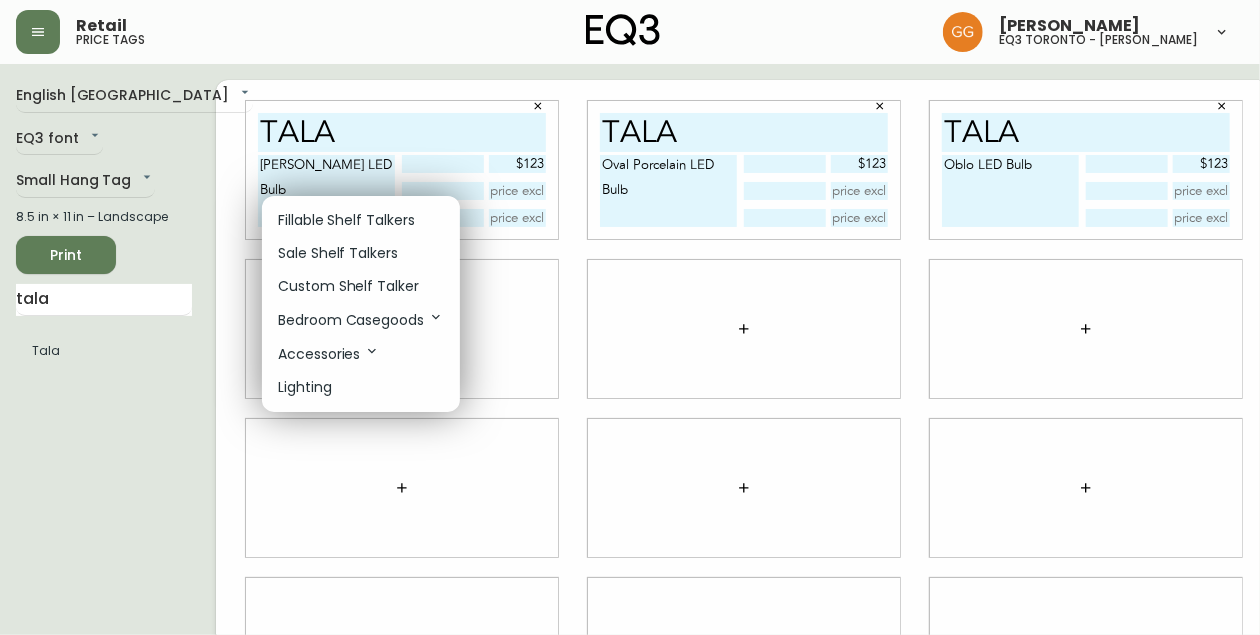 click on "Fillable Shelf Talkers" at bounding box center [346, 220] 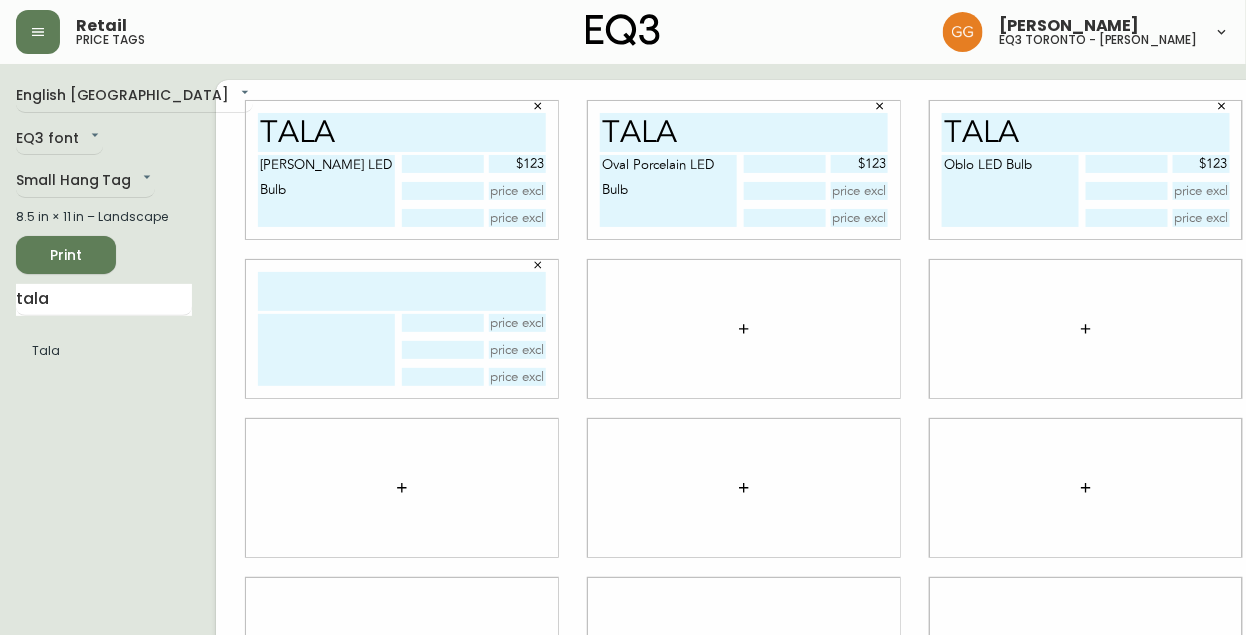 click at bounding box center [402, 291] 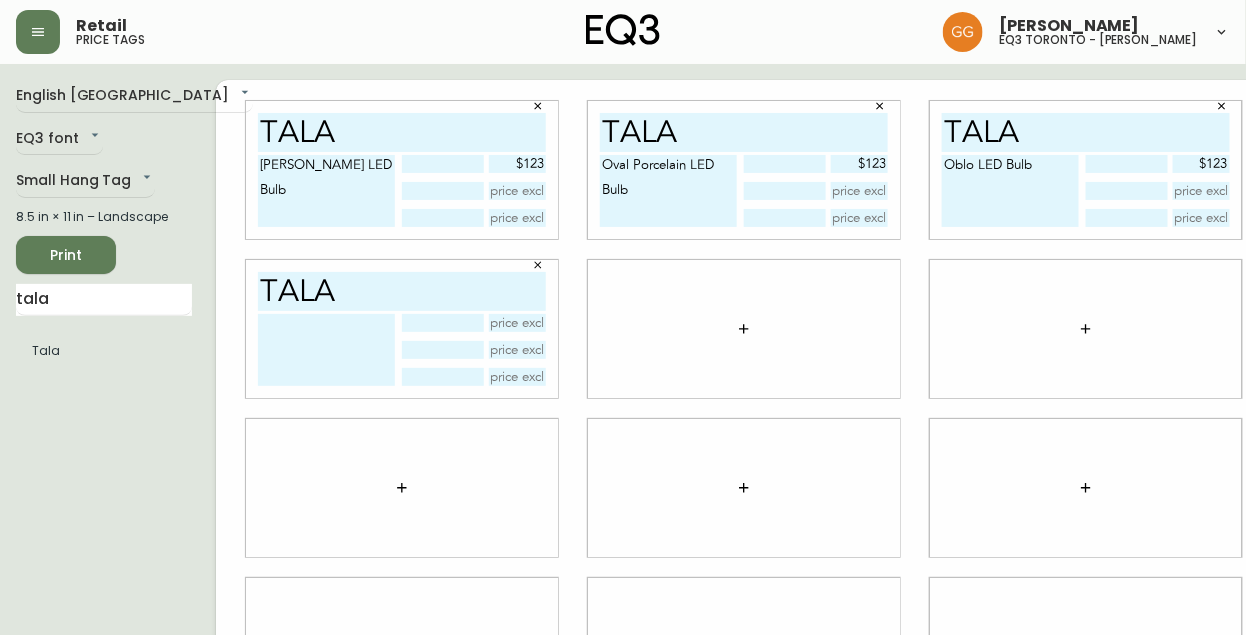 type on "TALA" 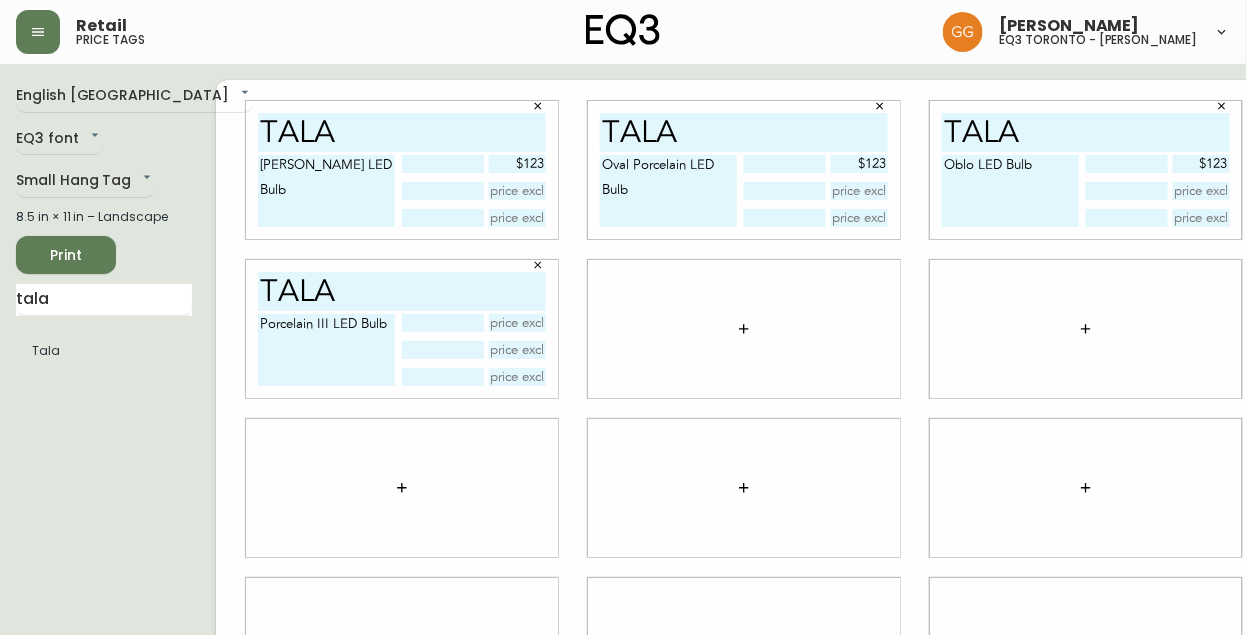 type on "Porcelain III LED Bulb" 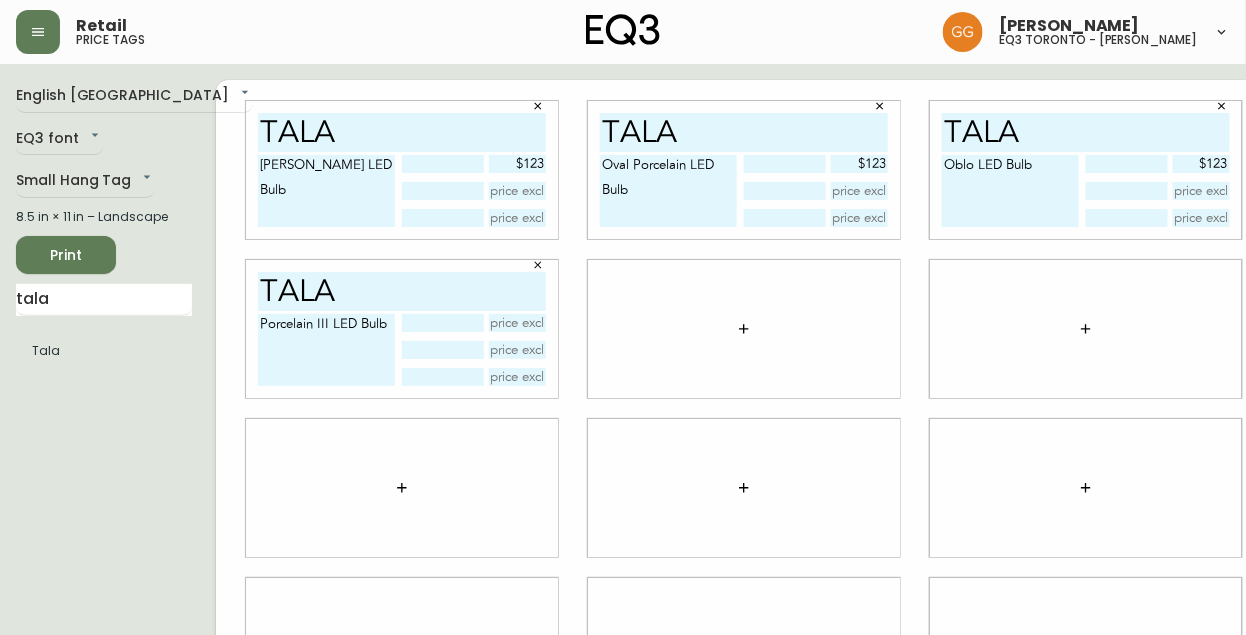 click at bounding box center [518, 323] 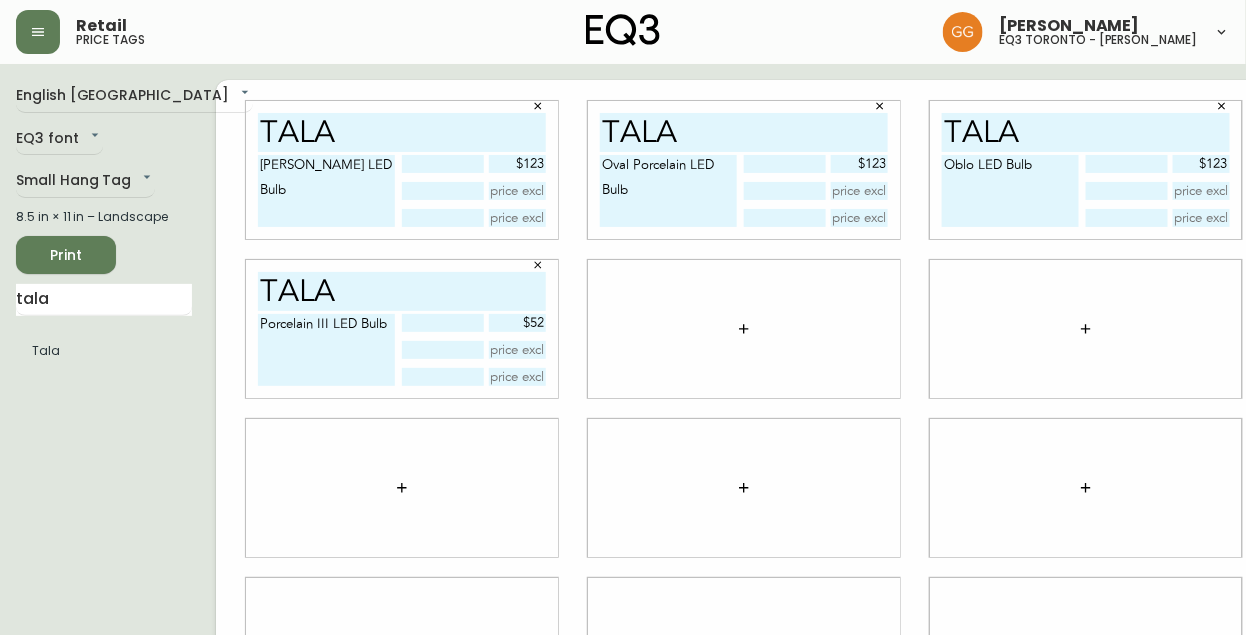 type on "$52" 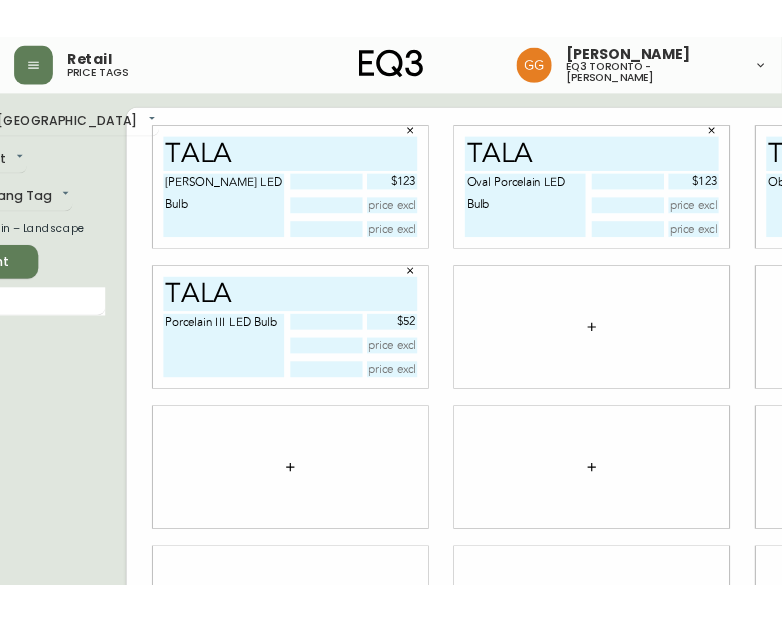 scroll, scrollTop: 0, scrollLeft: 114, axis: horizontal 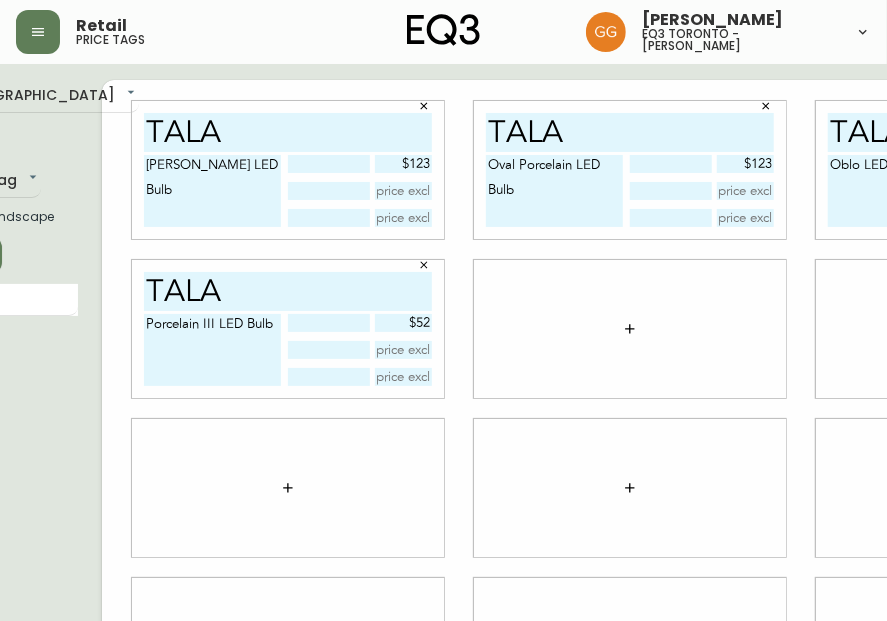 click at bounding box center (972, 488) 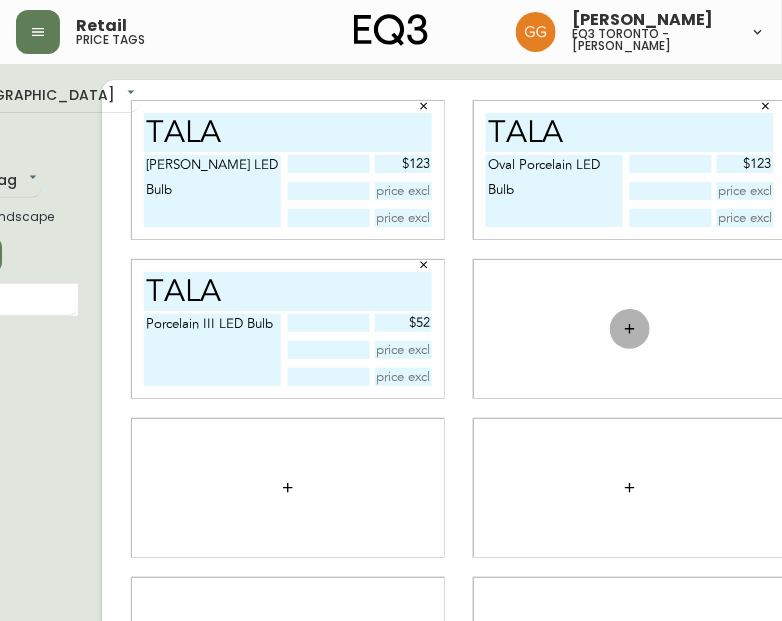 click at bounding box center (630, 329) 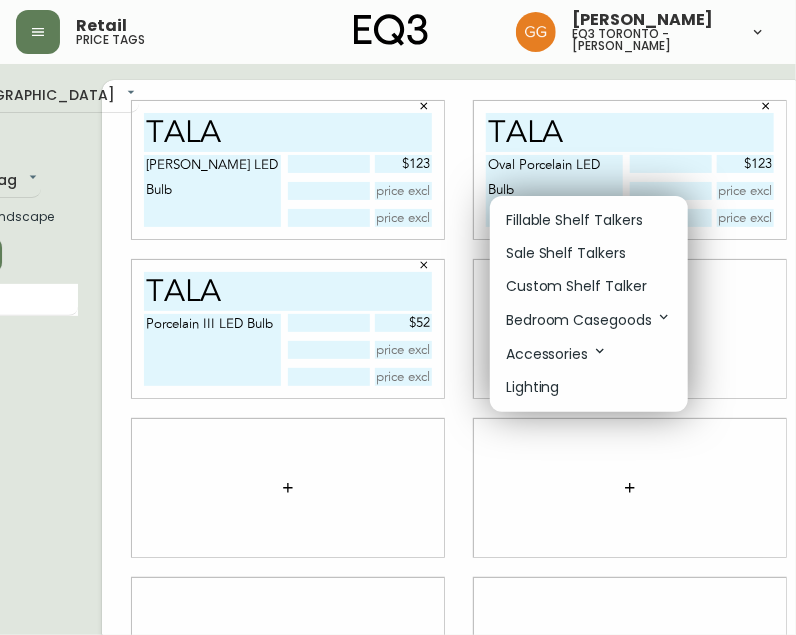 click on "Fillable Shelf Talkers" at bounding box center (574, 220) 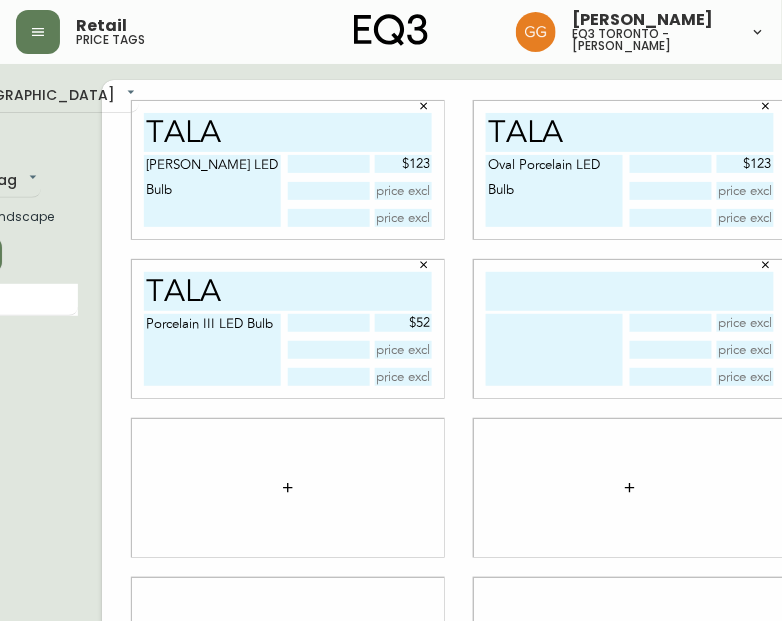 click at bounding box center [630, 291] 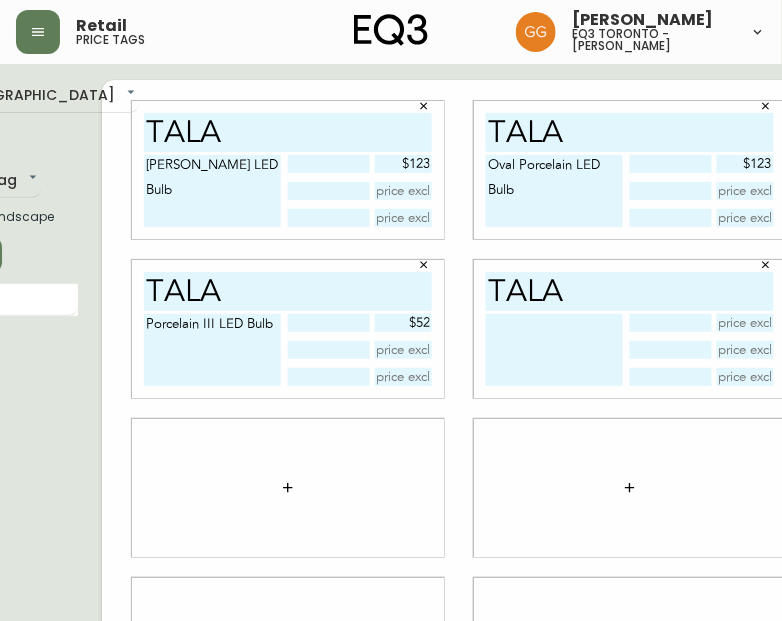 type on "tala" 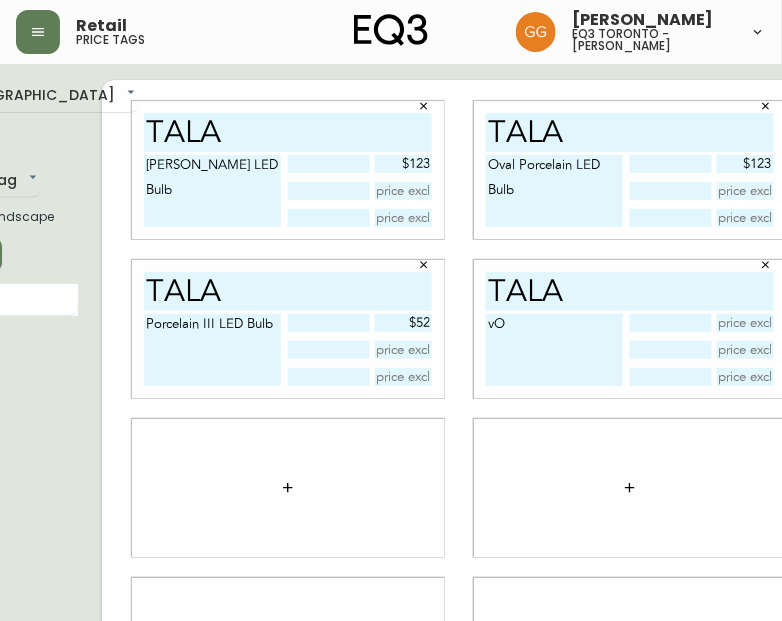 type on "v" 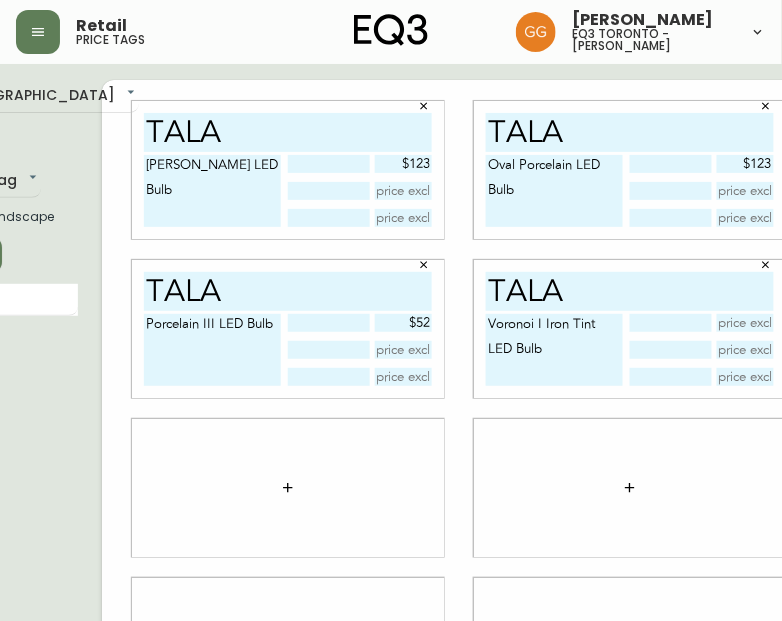 type on "Voronoi I Iron Tint LED Bulb" 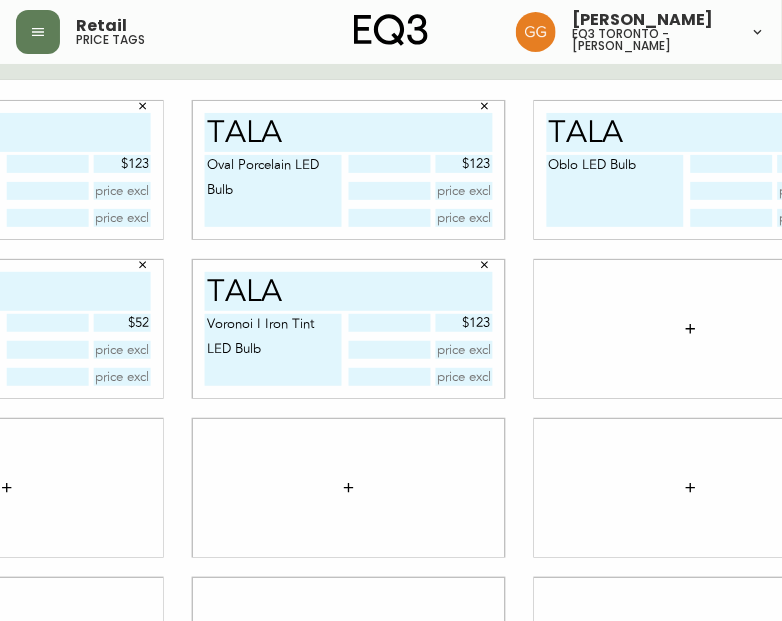 scroll, scrollTop: 0, scrollLeft: 426, axis: horizontal 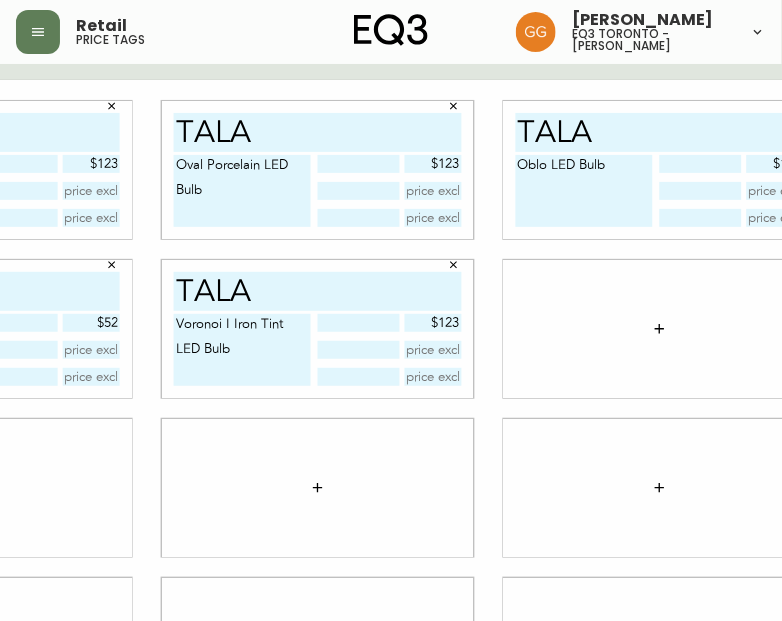 type on "$123" 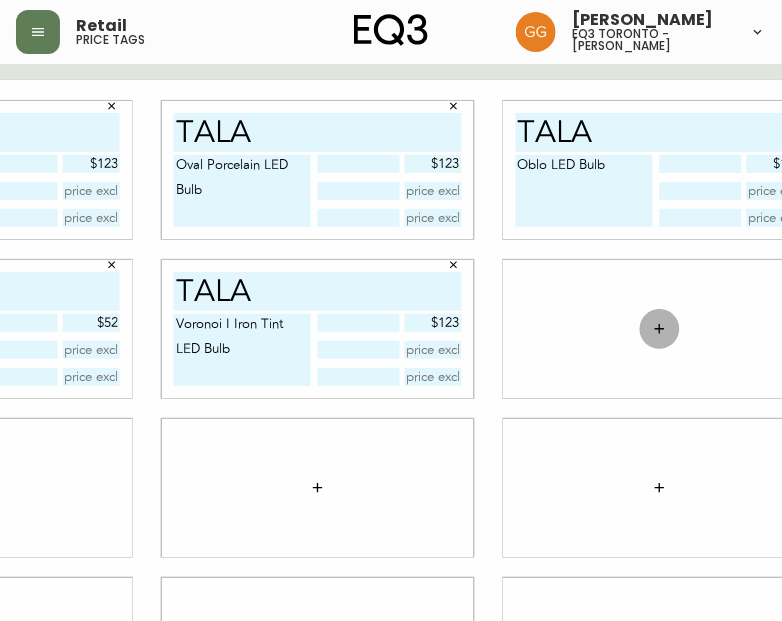 click 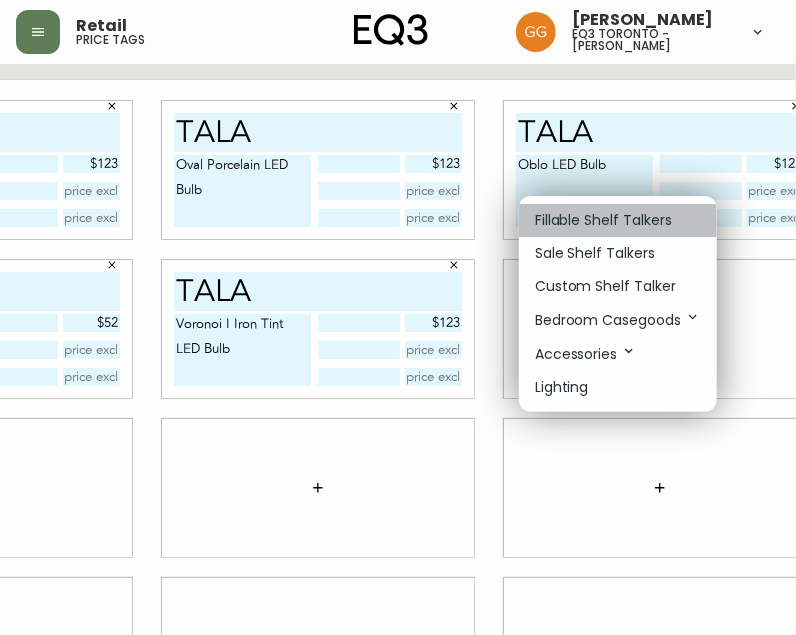 click on "Fillable Shelf Talkers" at bounding box center [603, 220] 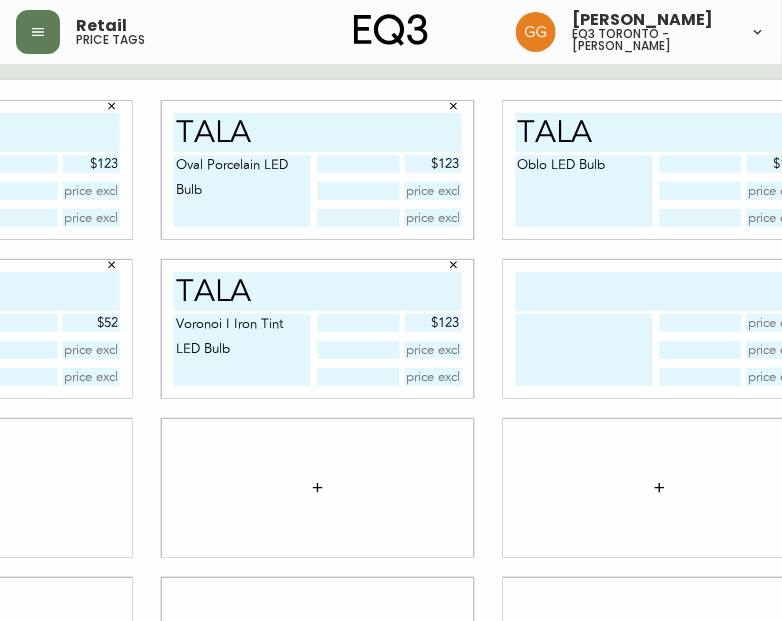 drag, startPoint x: 605, startPoint y: 286, endPoint x: 625, endPoint y: 286, distance: 20 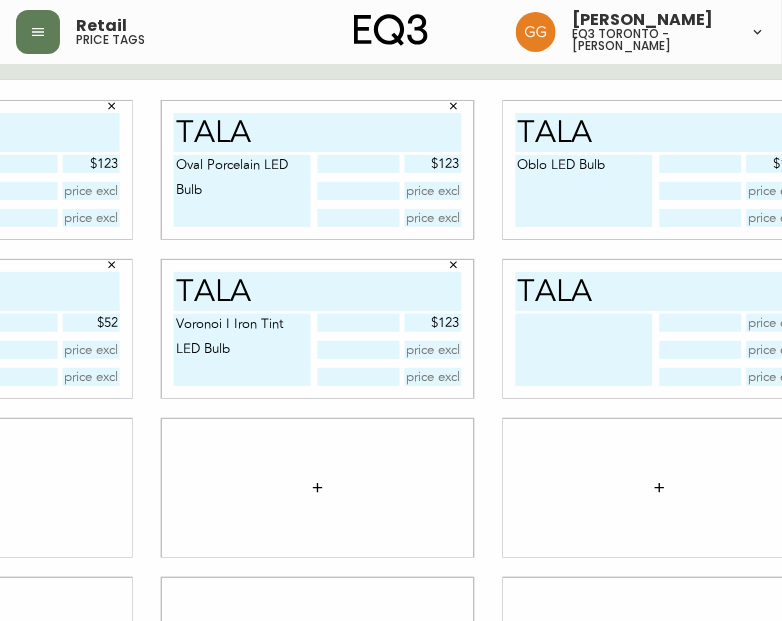 type on "tala" 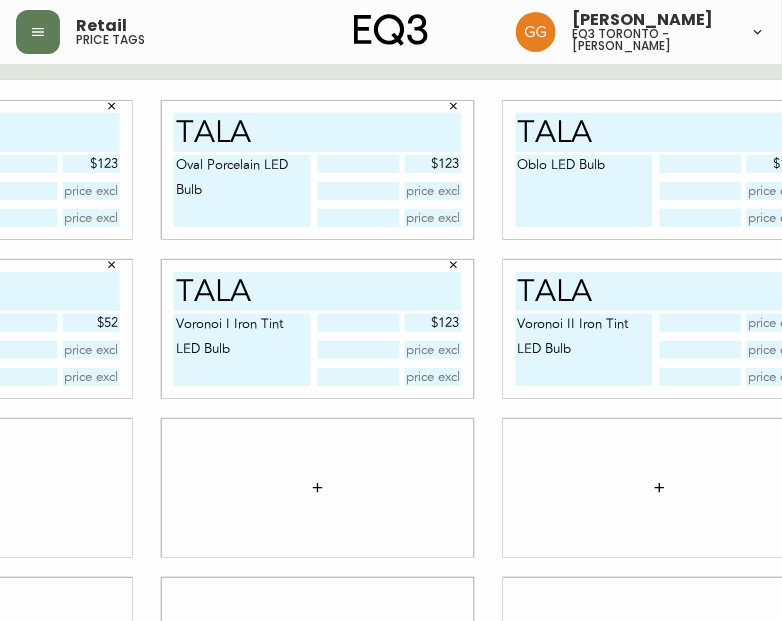 type on "Voronoi II Iron Tint LED Bulb" 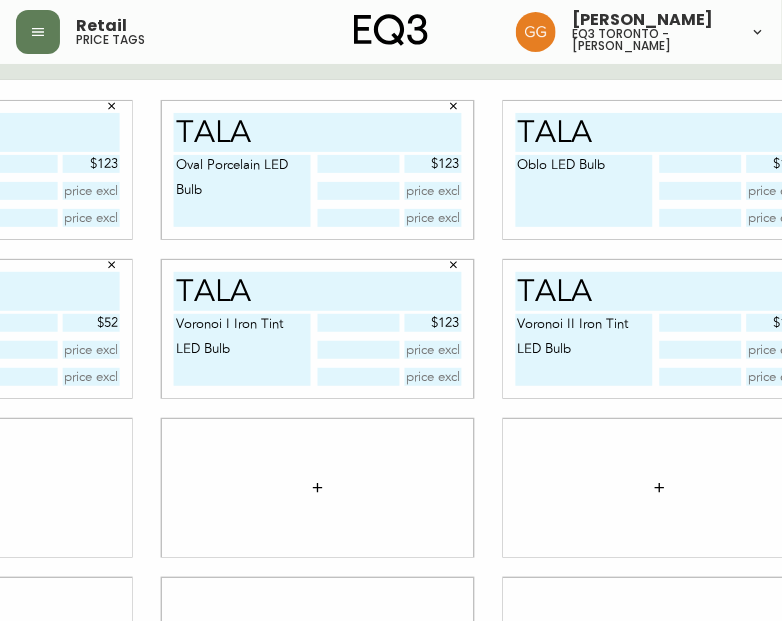 scroll, scrollTop: 0, scrollLeft: 61, axis: horizontal 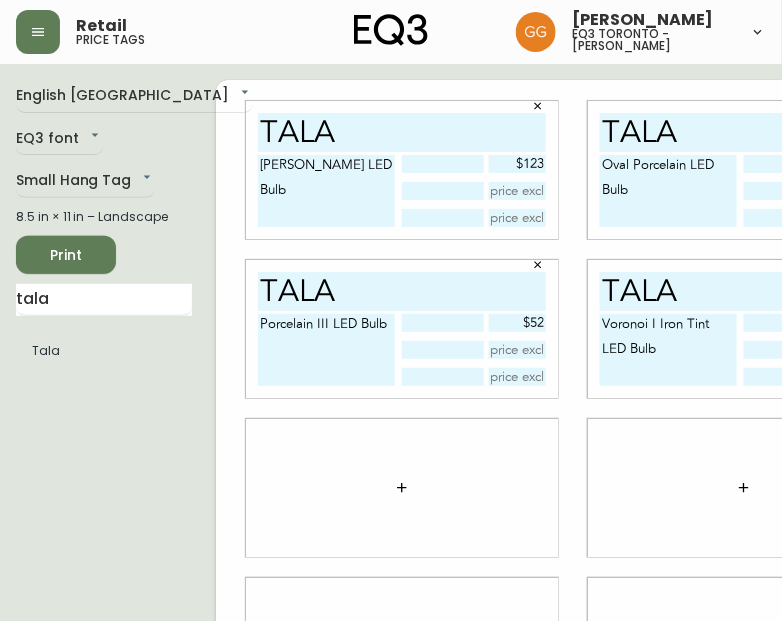 type on "$199" 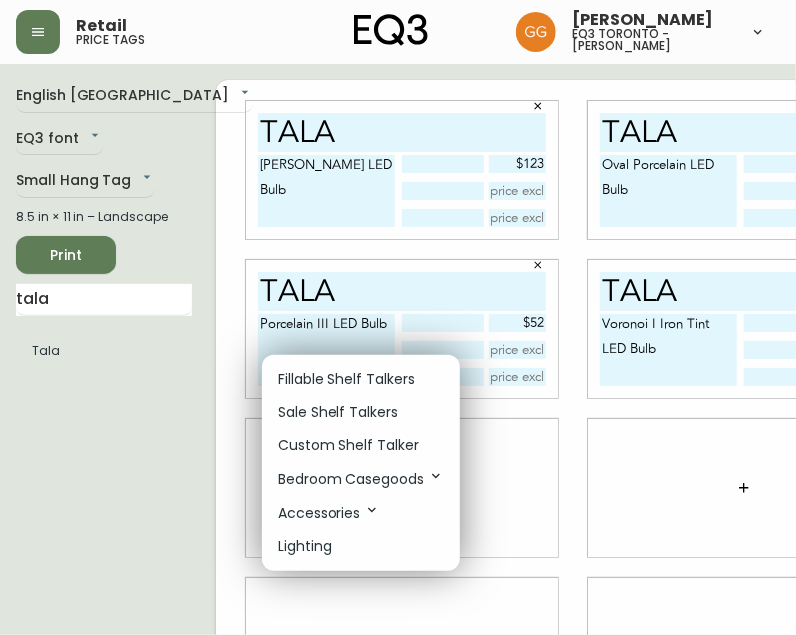 click on "Fillable Shelf Talkers" at bounding box center [346, 379] 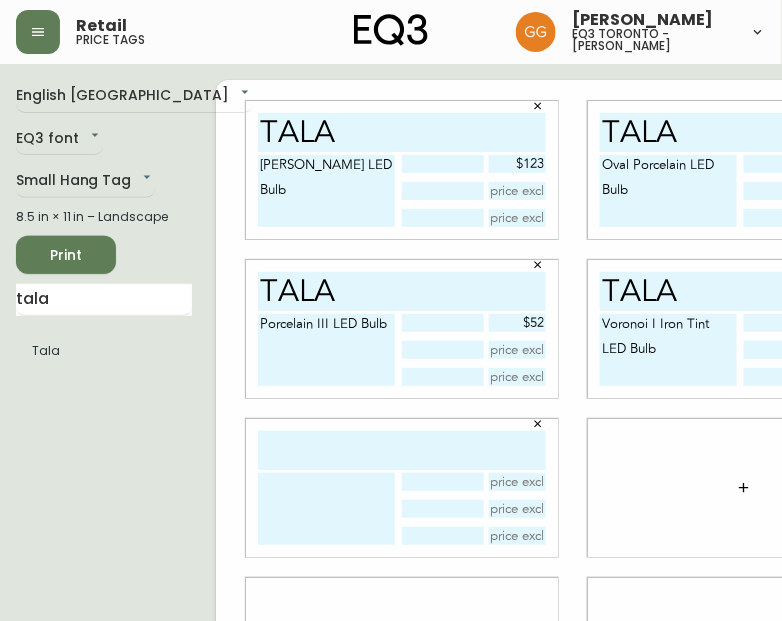 click at bounding box center (402, 450) 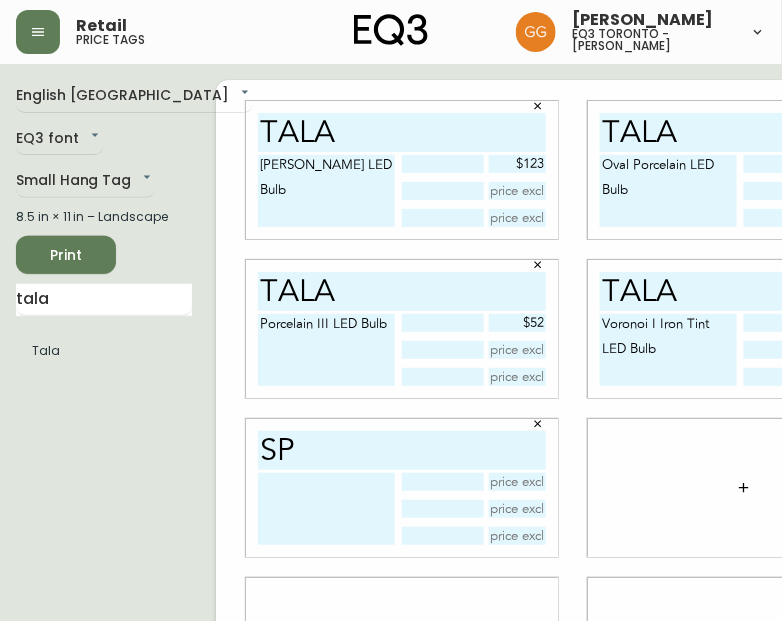 type on "S" 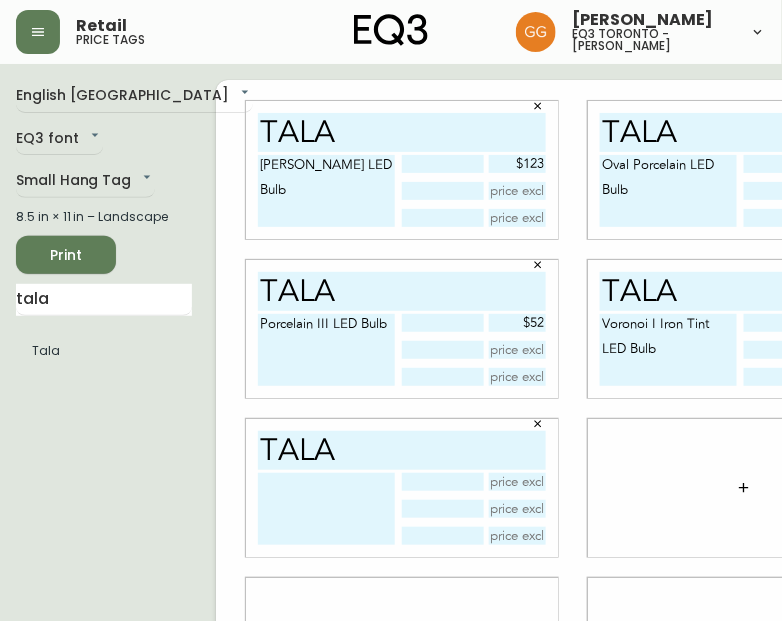 type on "tala" 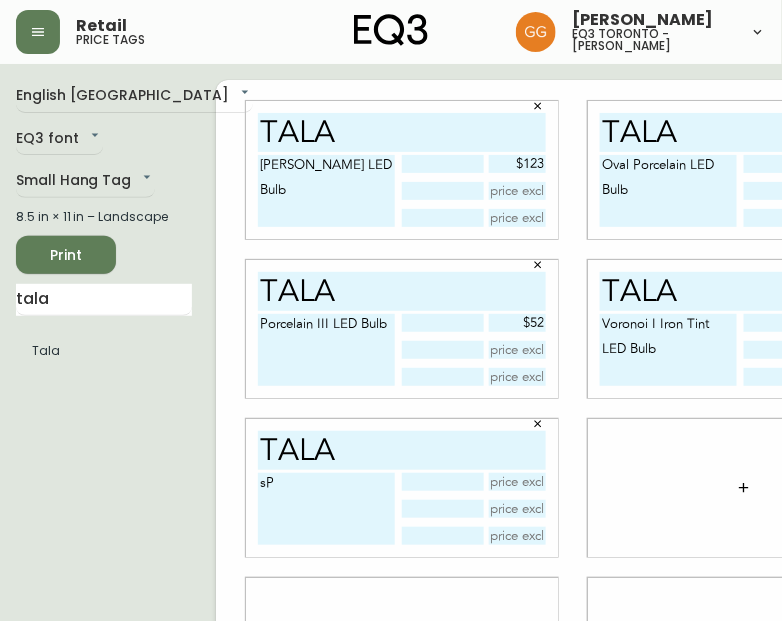 type on "s" 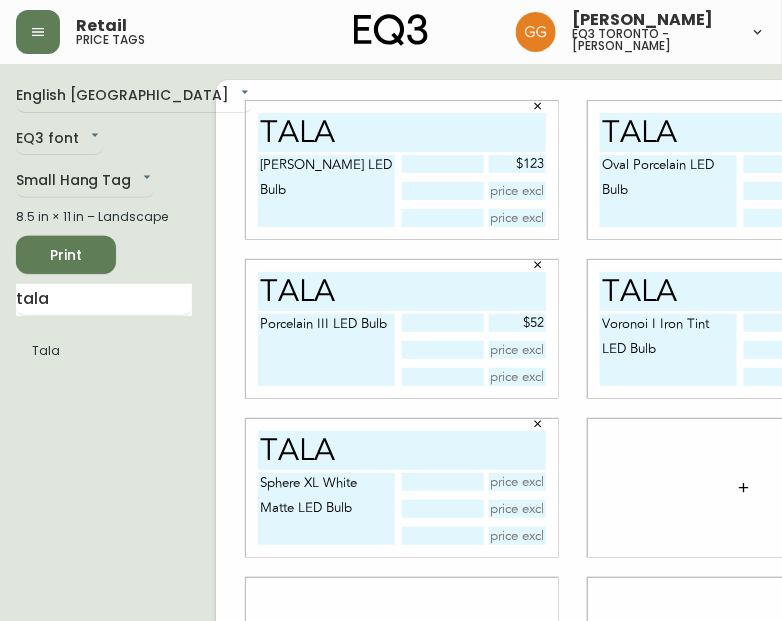 type on "Sphere XL White Matte LED Bulb" 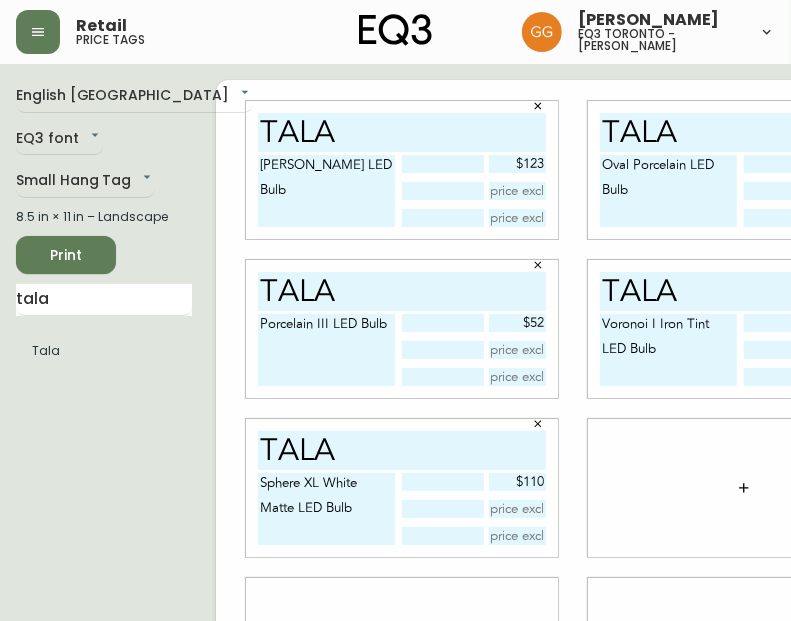 type on "$110" 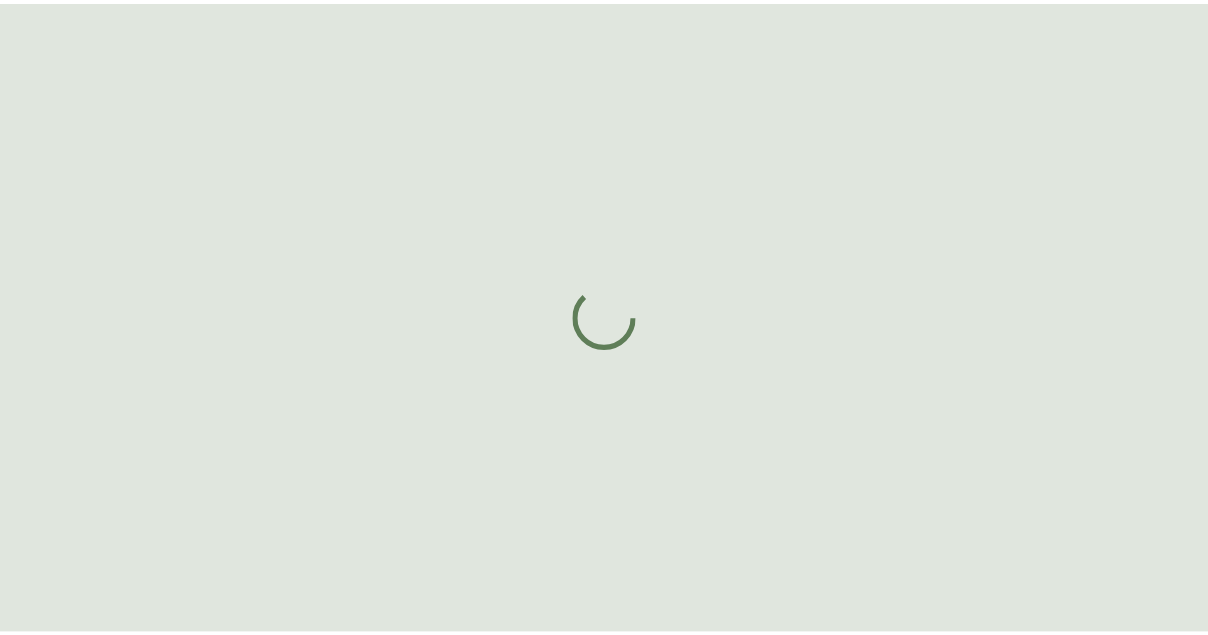 scroll, scrollTop: 0, scrollLeft: 0, axis: both 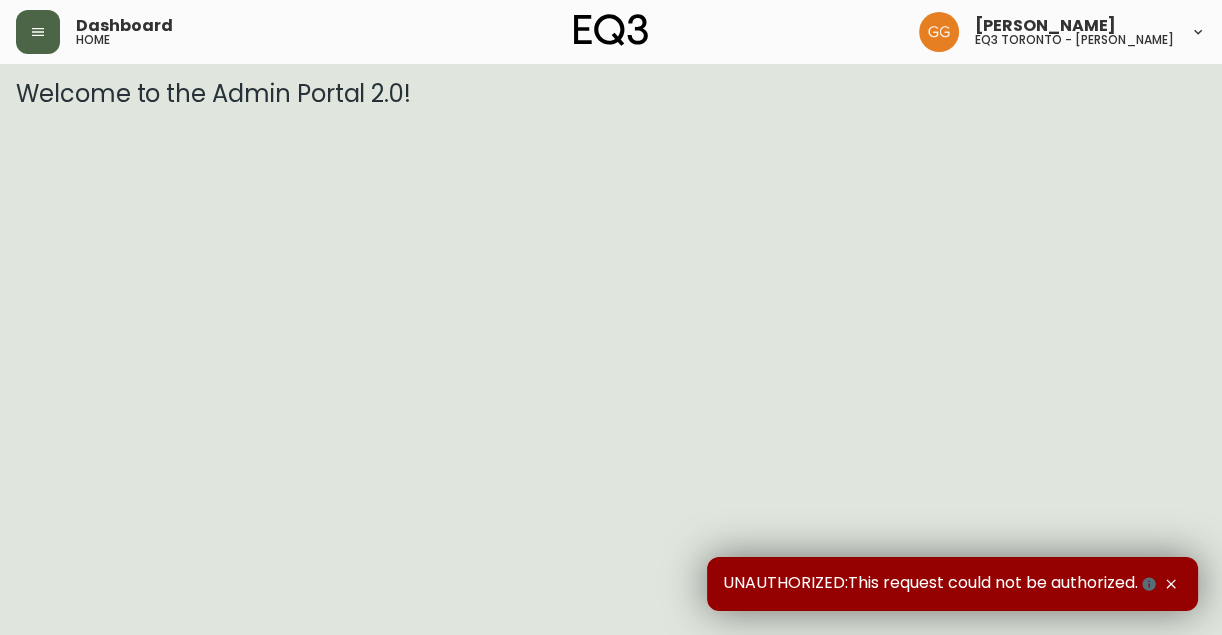 click at bounding box center (38, 32) 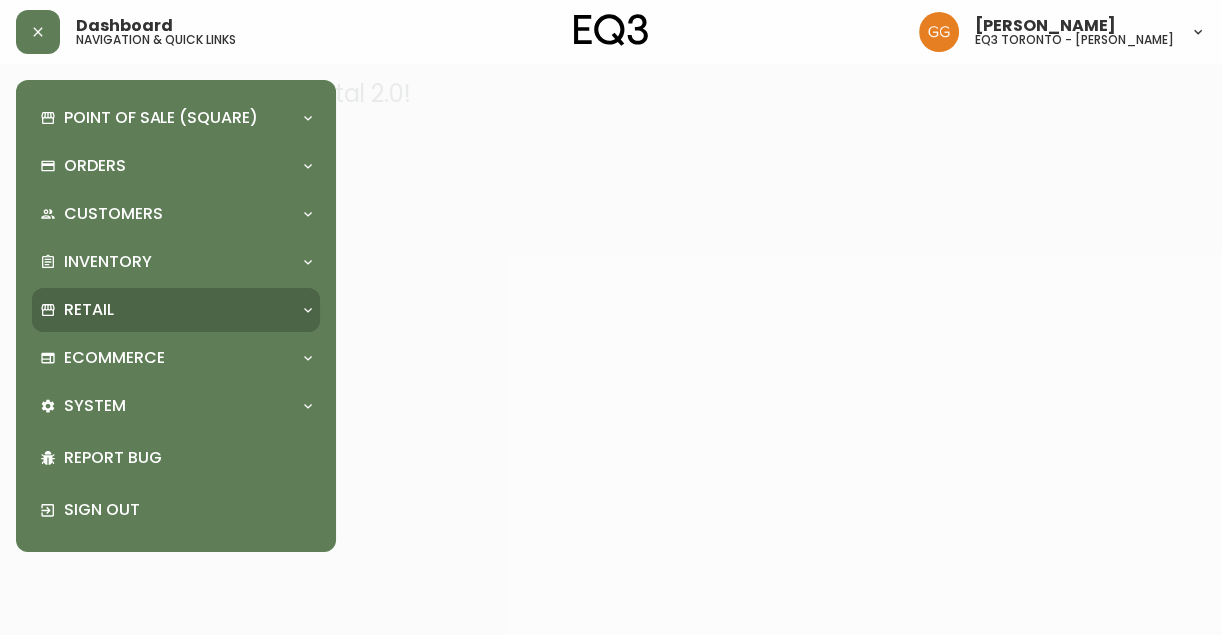 click on "Retail" at bounding box center (89, 310) 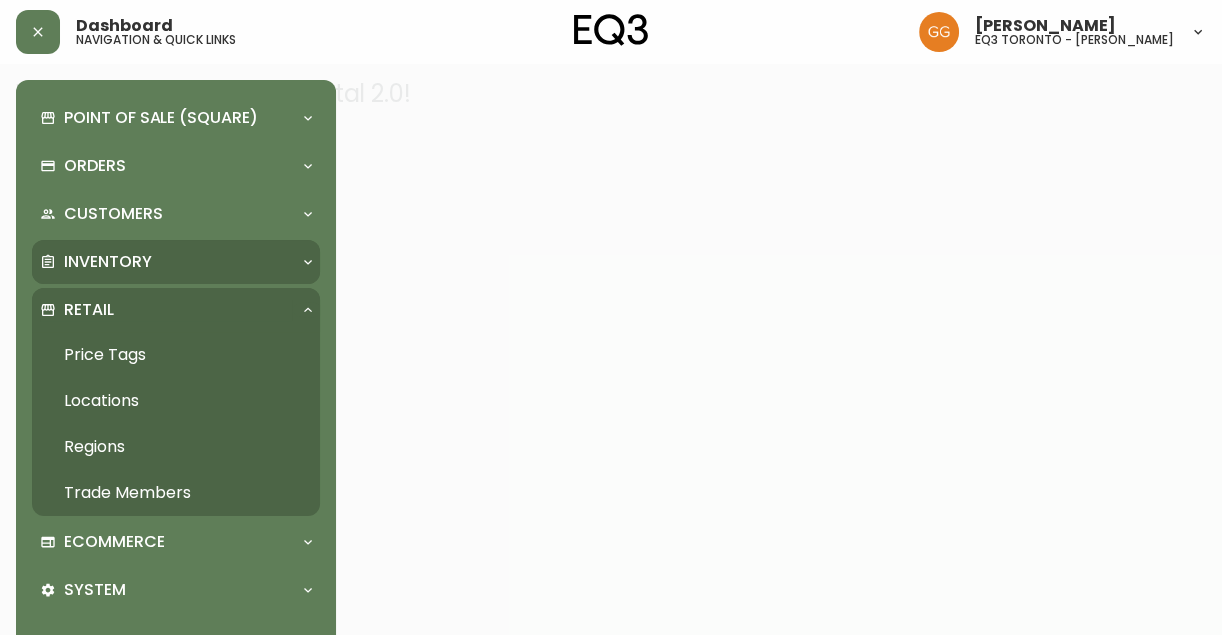 click on "Inventory" at bounding box center [108, 262] 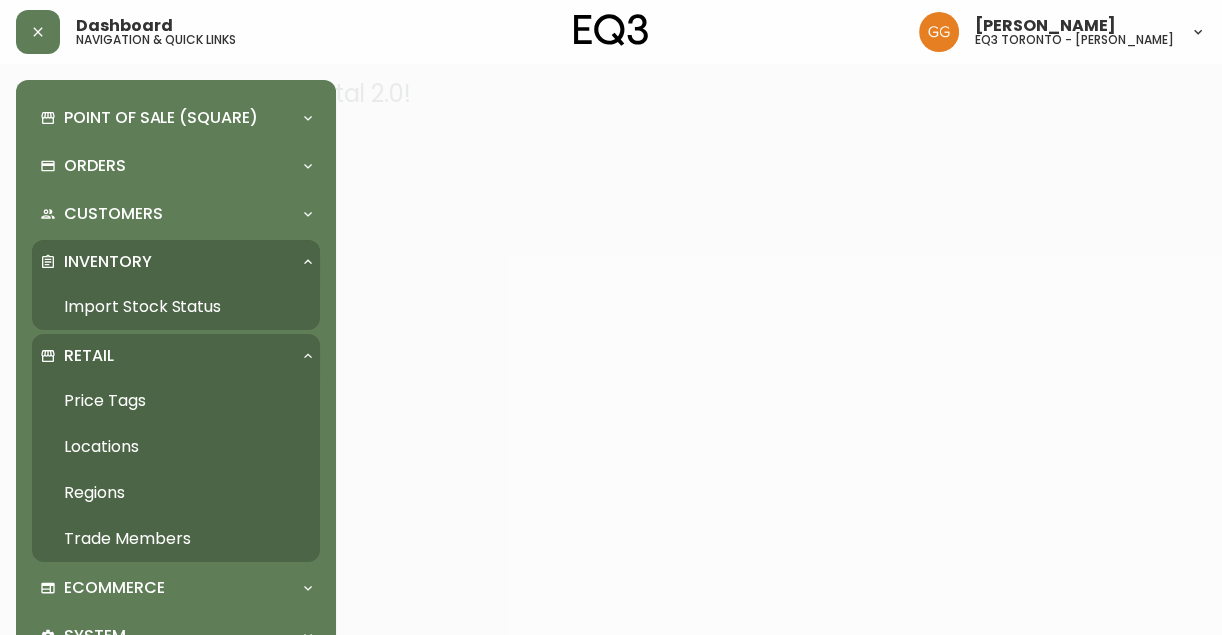 click on "Import Stock Status" at bounding box center (176, 307) 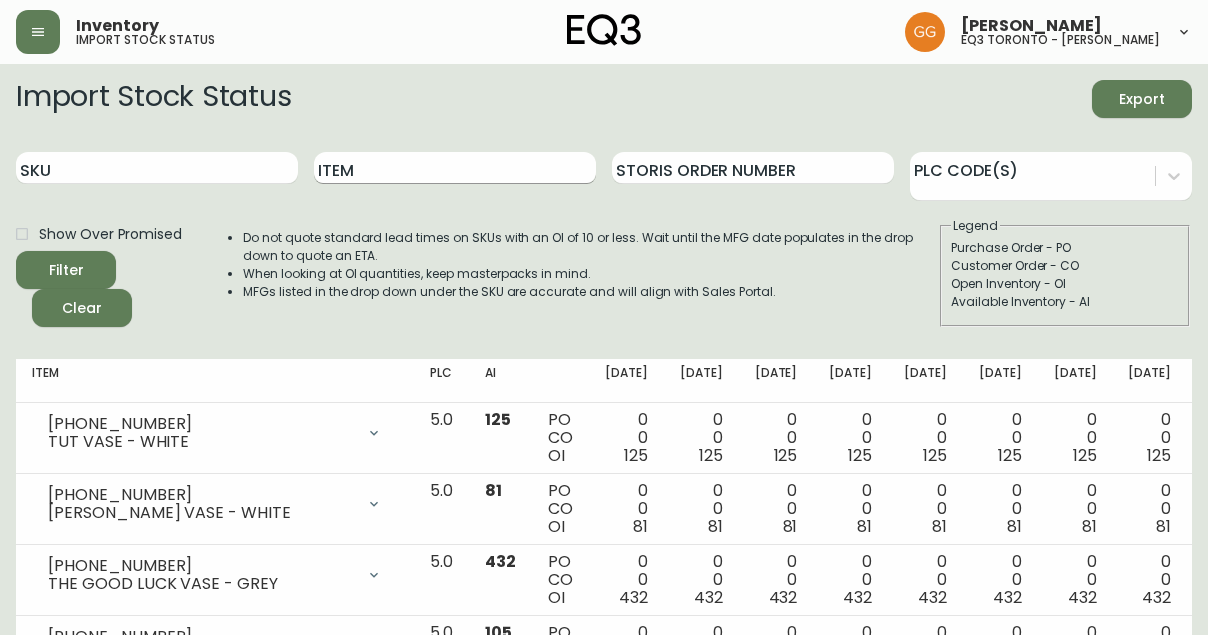 click on "Item" at bounding box center [455, 168] 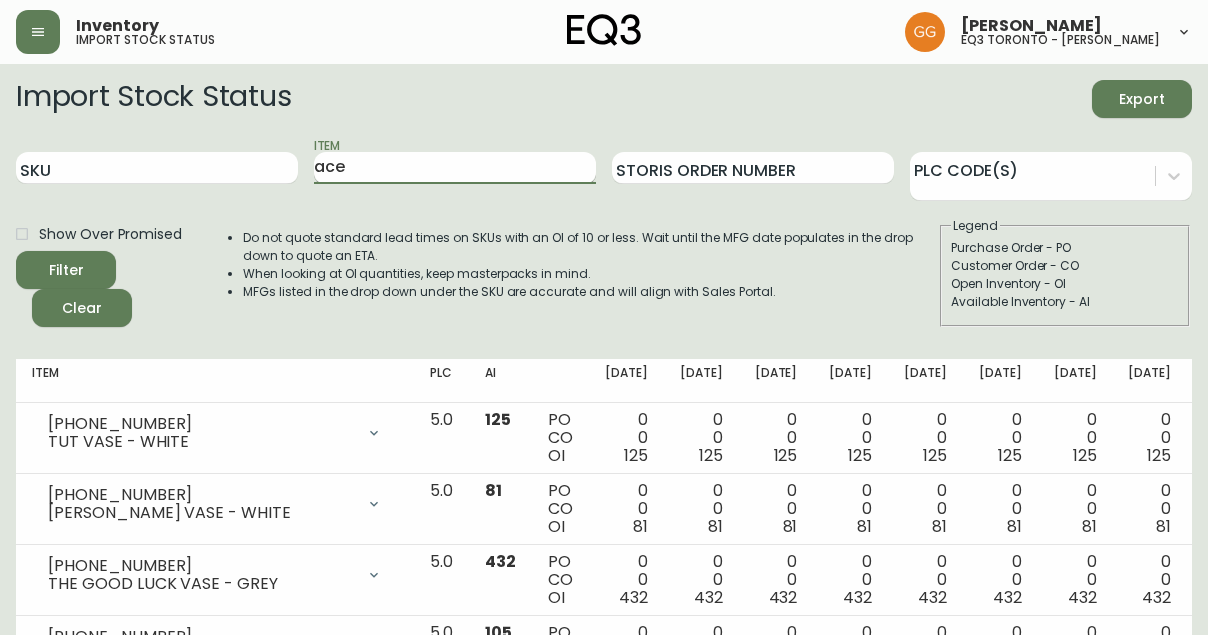 click on "Filter" at bounding box center (66, 270) 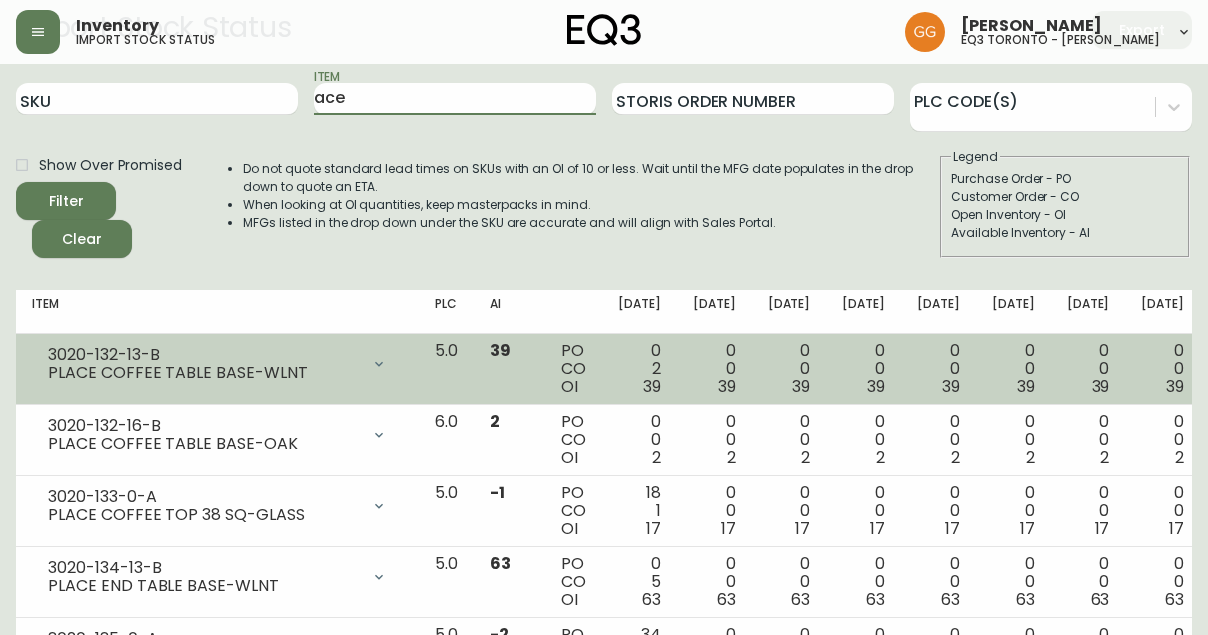 scroll, scrollTop: 0, scrollLeft: 0, axis: both 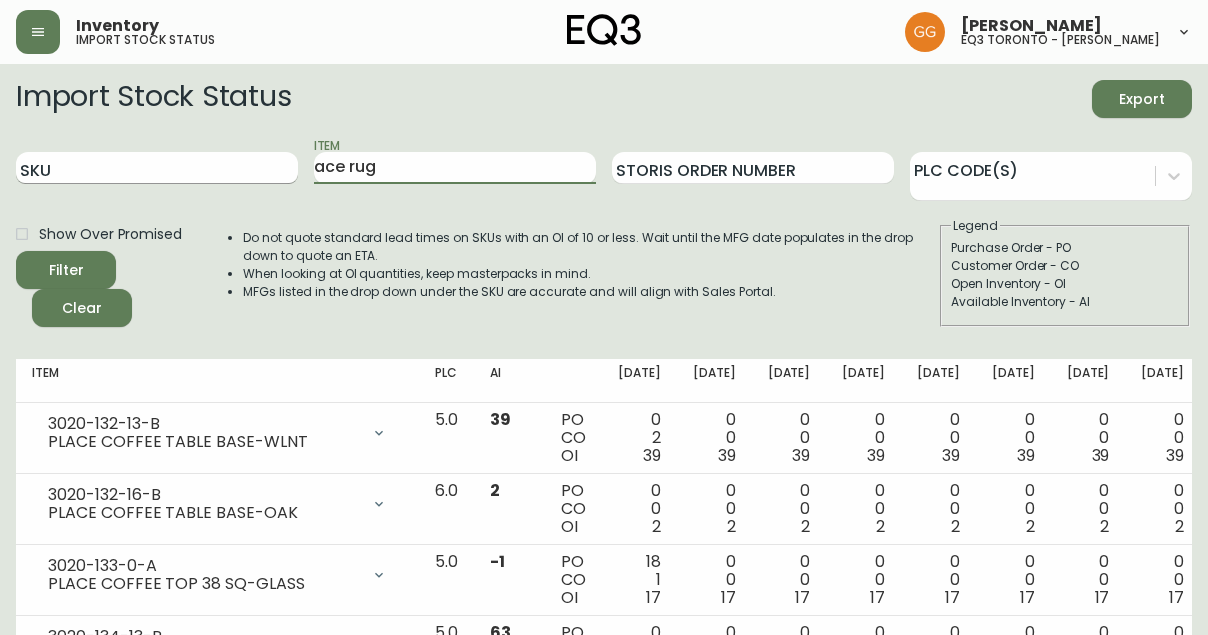 type on "ace rug" 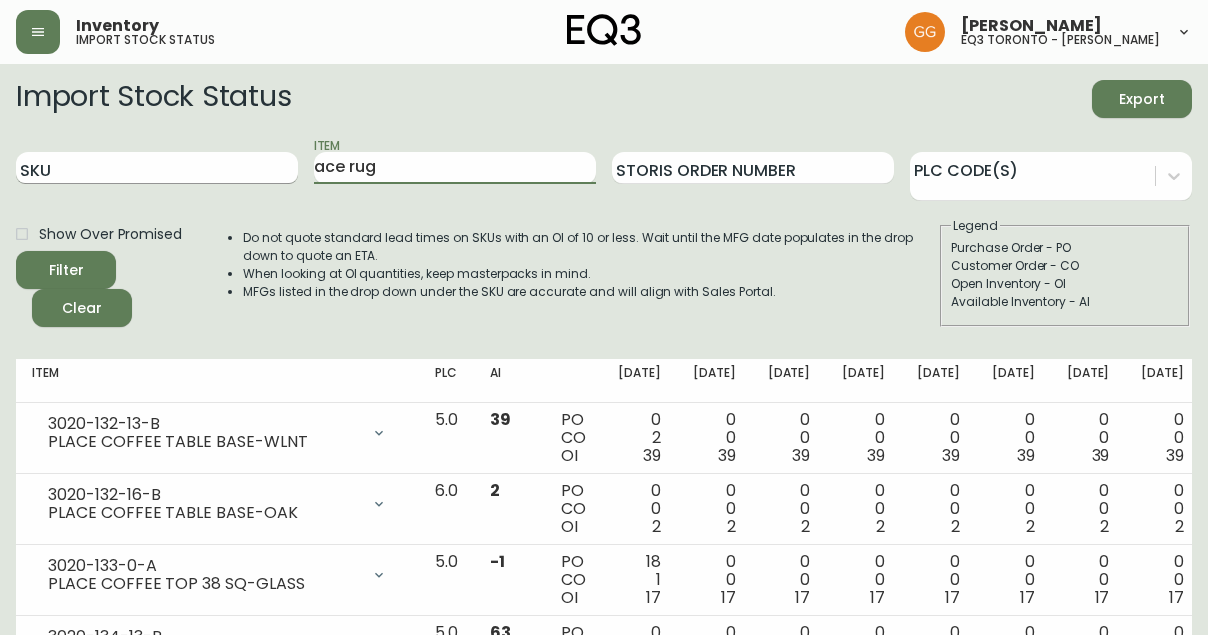 click on "Filter" at bounding box center [66, 270] 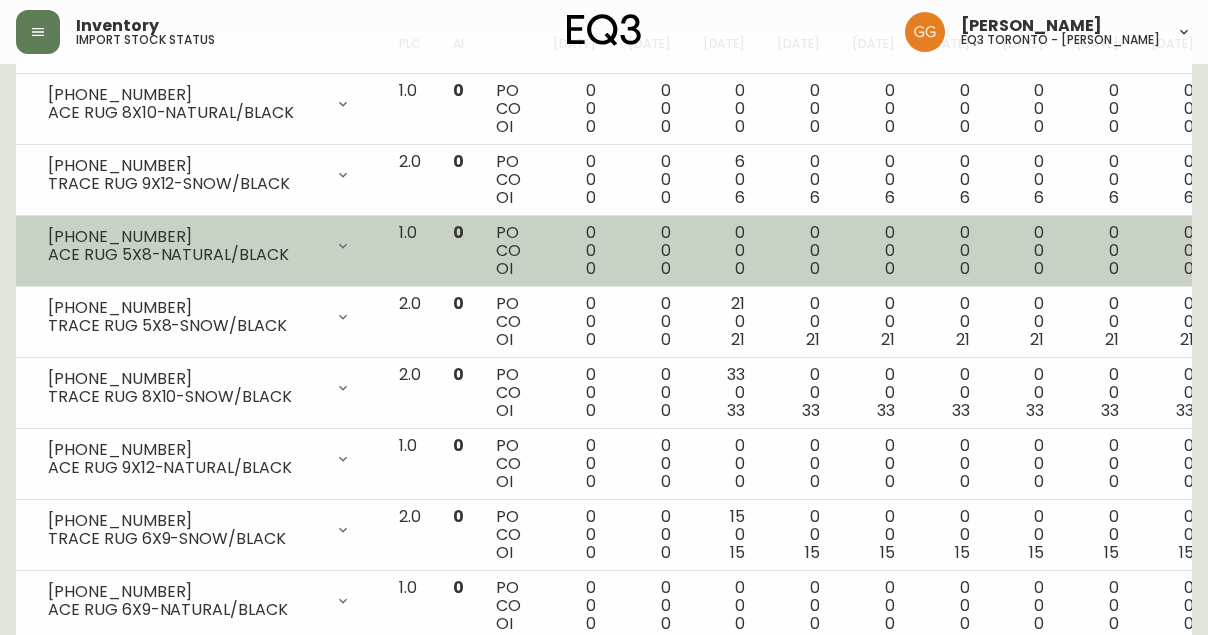scroll, scrollTop: 181, scrollLeft: 0, axis: vertical 